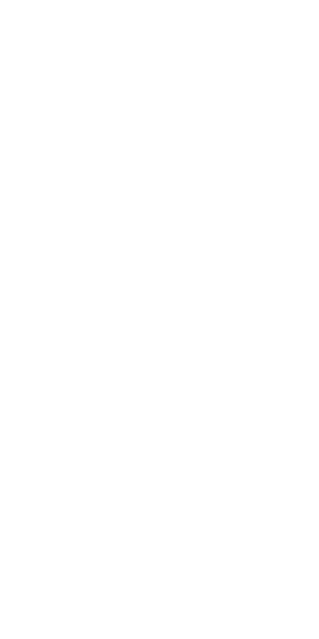 scroll, scrollTop: 0, scrollLeft: 0, axis: both 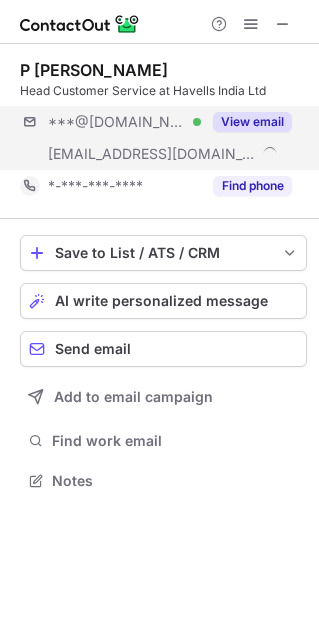 click on "***@yahoo.com Verified ***@havells.com View email" at bounding box center (163, 138) 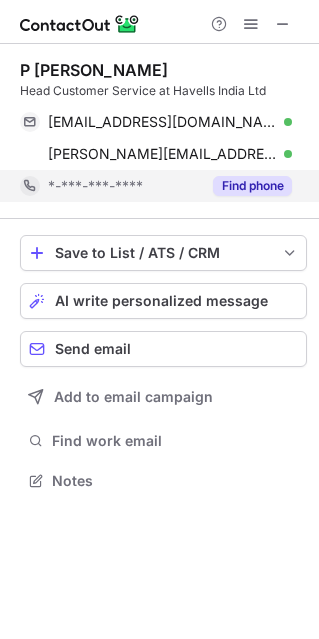 click on "Find phone" at bounding box center [252, 186] 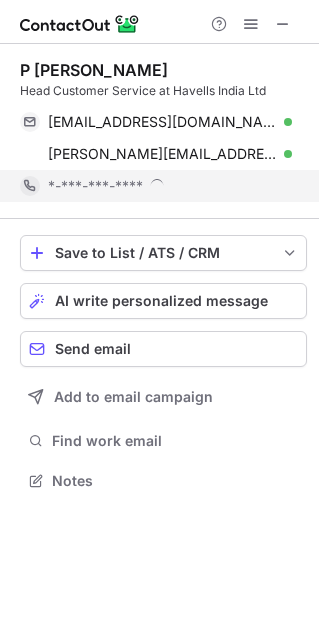scroll, scrollTop: 9, scrollLeft: 10, axis: both 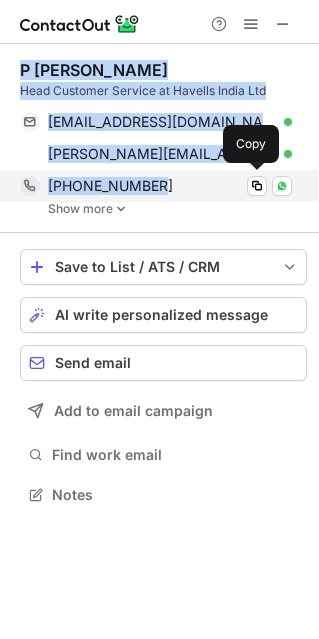 drag, startPoint x: 16, startPoint y: 72, endPoint x: 163, endPoint y: 175, distance: 179.49373 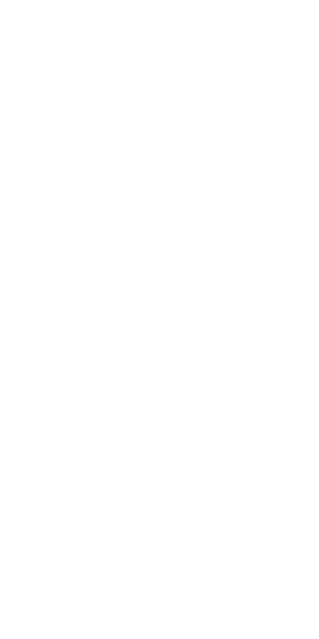 scroll, scrollTop: 0, scrollLeft: 0, axis: both 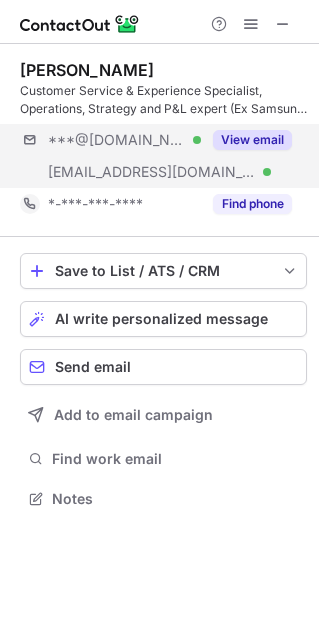 click on "***@[DOMAIN_NAME] Verified [EMAIL_ADDRESS][DOMAIN_NAME] Verified View email" at bounding box center [163, 156] 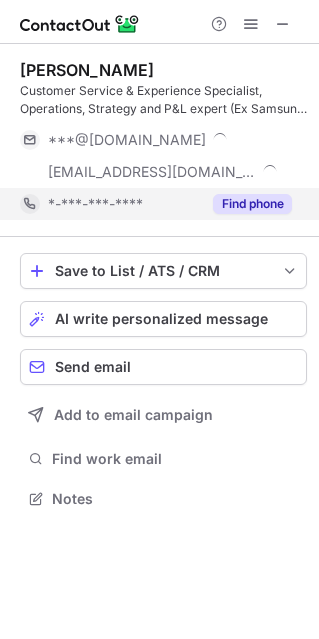 scroll, scrollTop: 10, scrollLeft: 10, axis: both 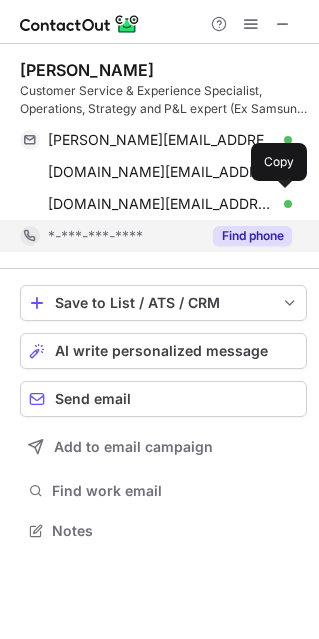 click on "[DOMAIN_NAME][EMAIL_ADDRESS][DOMAIN_NAME] Verified" at bounding box center [170, 204] 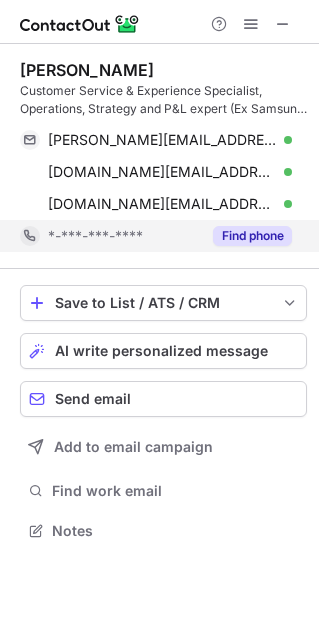 click on "Find phone" at bounding box center (252, 236) 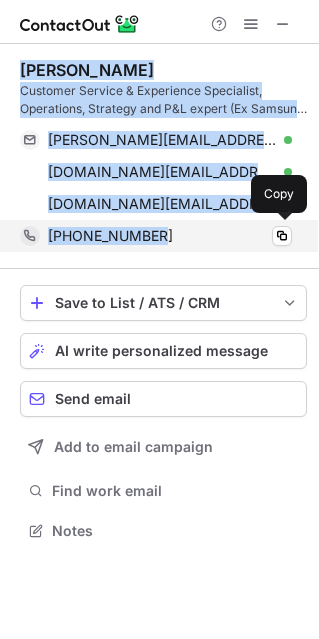drag, startPoint x: 23, startPoint y: 69, endPoint x: 178, endPoint y: 230, distance: 223.48602 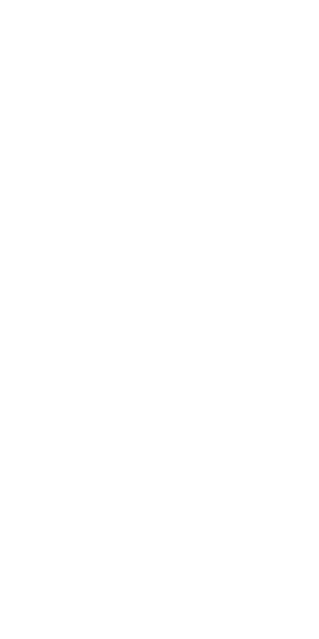 scroll, scrollTop: 0, scrollLeft: 0, axis: both 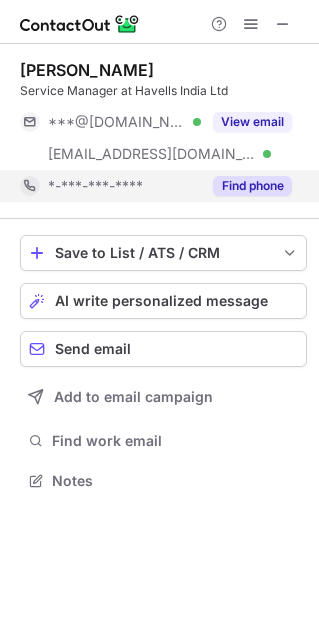 click on "Find phone" at bounding box center (252, 186) 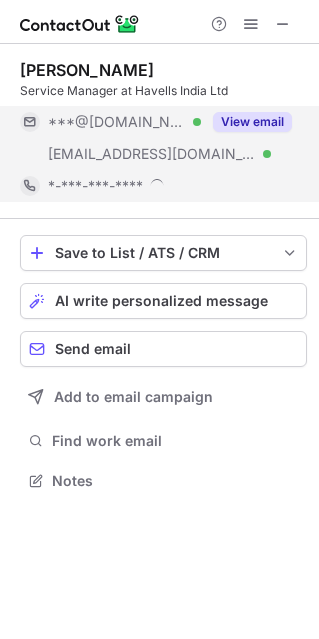 click on "View email" at bounding box center (252, 122) 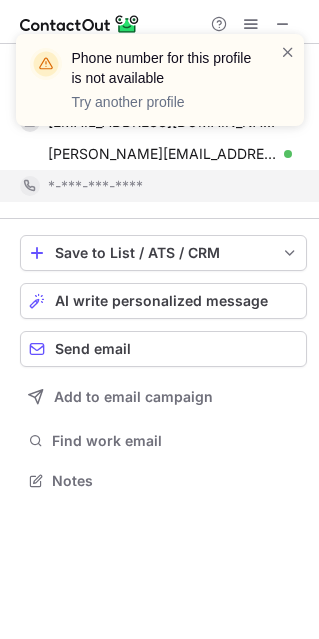 click on "Phone number for this profile is not available Try another profile" at bounding box center (160, 80) 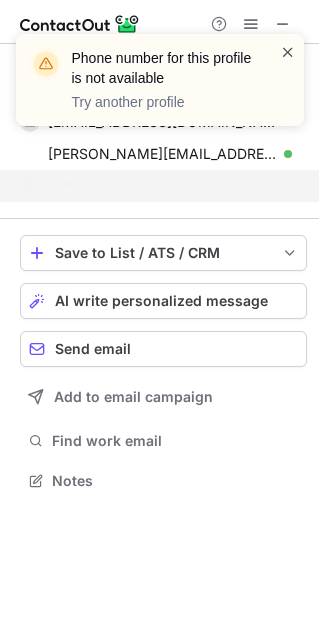click at bounding box center [288, 52] 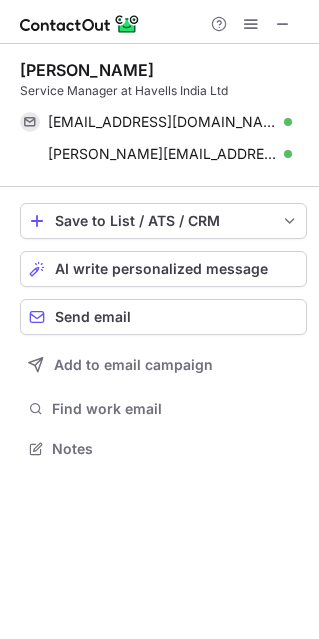 scroll, scrollTop: 434, scrollLeft: 319, axis: both 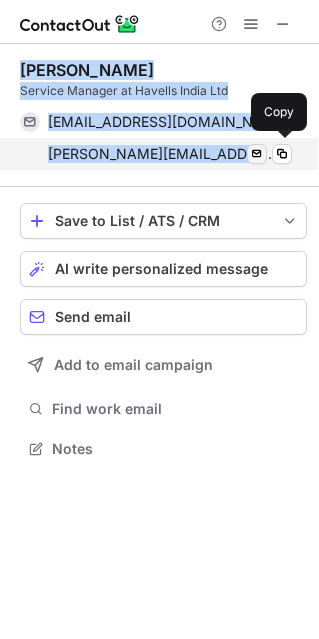 drag, startPoint x: 20, startPoint y: 61, endPoint x: 254, endPoint y: 147, distance: 249.30302 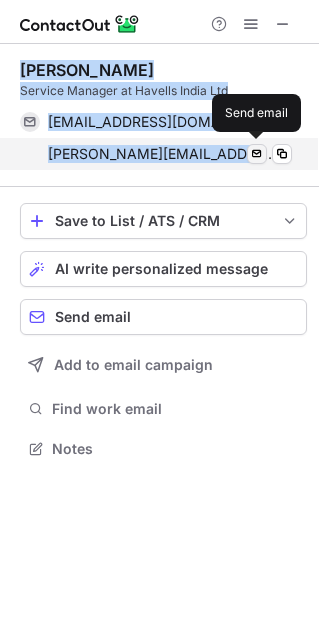 copy on "Maninder Singh Service Manager at Havells India Ltd maninderdhammi@gmail.com Verified Send email Copy maninder.singh@havells.com Verified" 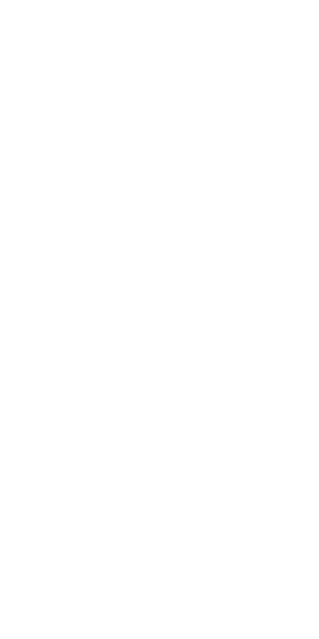 scroll, scrollTop: 0, scrollLeft: 0, axis: both 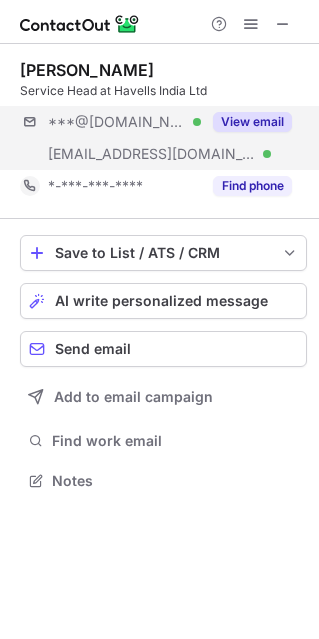 click on "***@[DOMAIN_NAME] Verified [EMAIL_ADDRESS][DOMAIN_NAME] Verified View email" at bounding box center (163, 138) 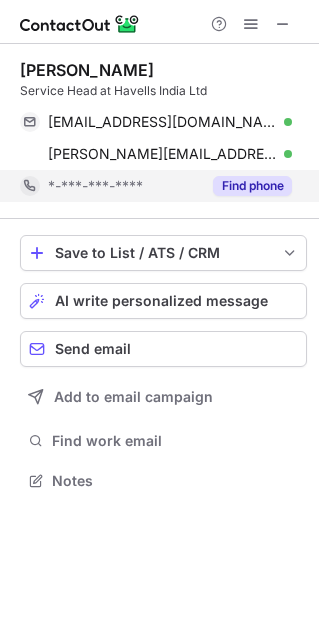 click on "Find phone" at bounding box center (252, 186) 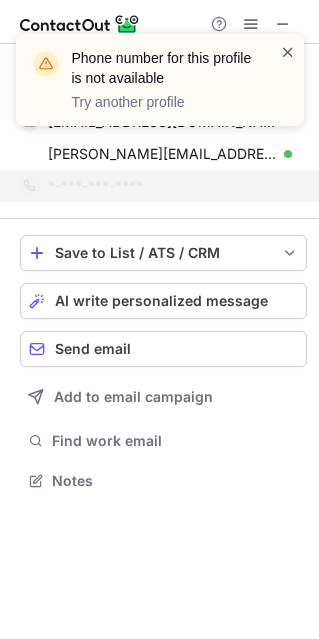 click at bounding box center [288, 52] 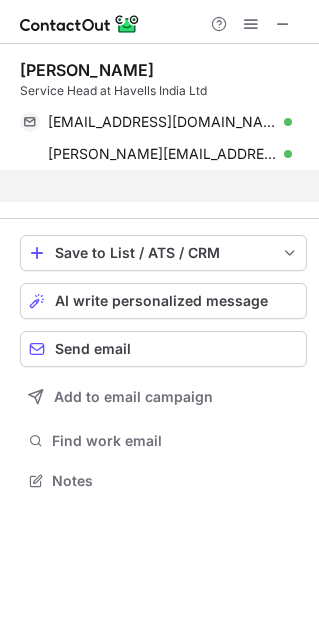 scroll, scrollTop: 434, scrollLeft: 319, axis: both 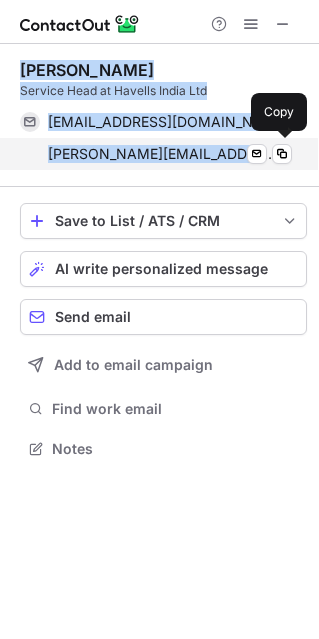 drag, startPoint x: 12, startPoint y: 63, endPoint x: 241, endPoint y: 146, distance: 243.5775 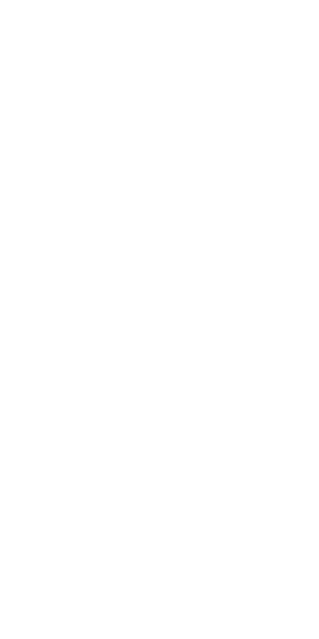 scroll, scrollTop: 0, scrollLeft: 0, axis: both 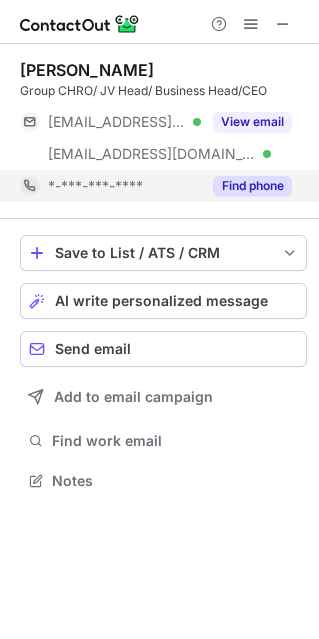 click on "Find phone" at bounding box center [252, 186] 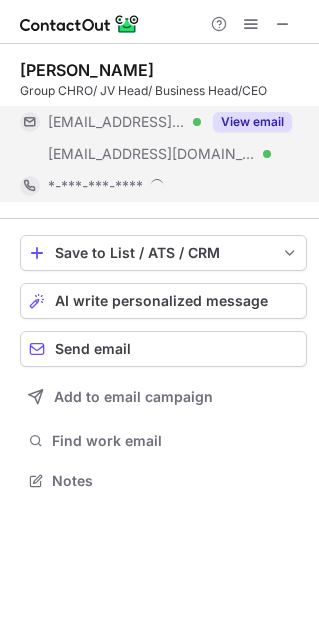 click on "View email" at bounding box center (252, 122) 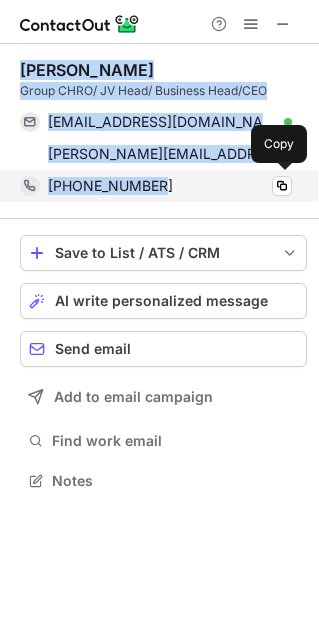 drag, startPoint x: 21, startPoint y: 68, endPoint x: 157, endPoint y: 175, distance: 173.04623 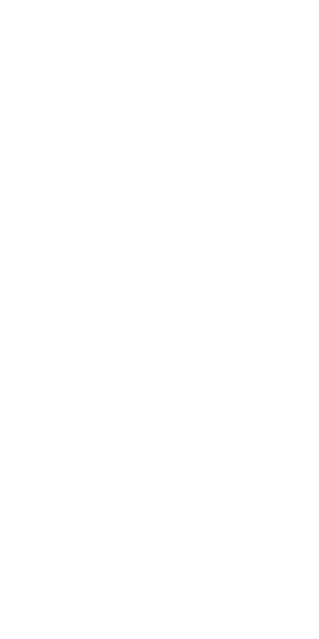 scroll, scrollTop: 0, scrollLeft: 0, axis: both 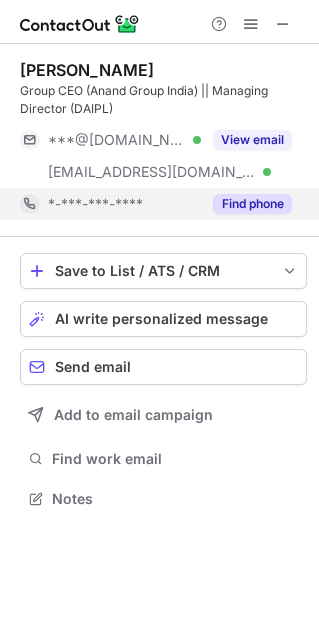 click on "*-***-***-****" at bounding box center (110, 204) 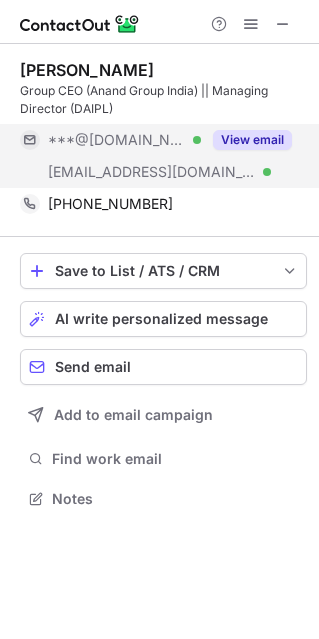 click on "View email" at bounding box center [246, 140] 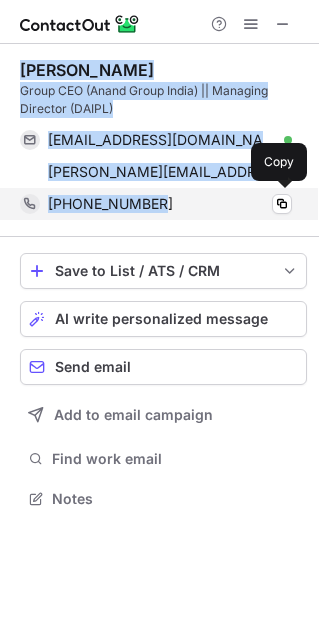 drag, startPoint x: 11, startPoint y: 60, endPoint x: 173, endPoint y: 194, distance: 210.23796 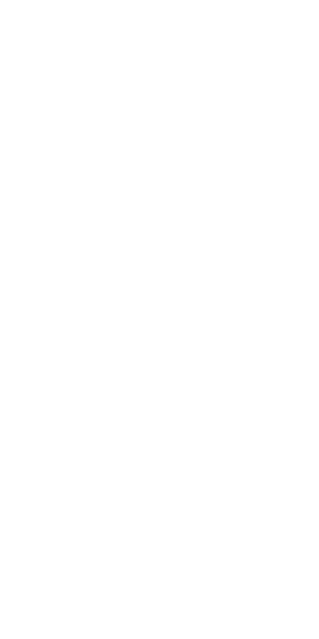 scroll, scrollTop: 0, scrollLeft: 0, axis: both 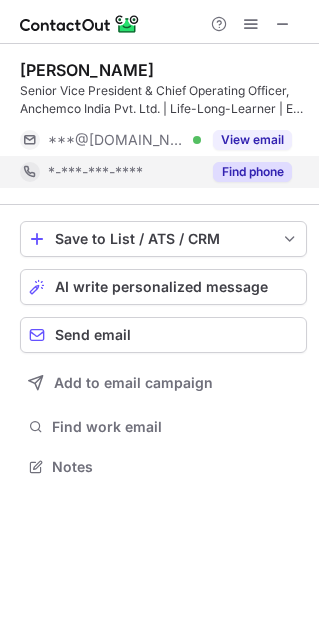 click on "Find phone" at bounding box center [246, 172] 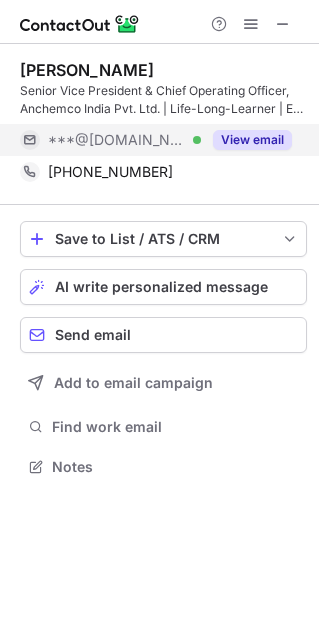 click on "View email" at bounding box center [252, 140] 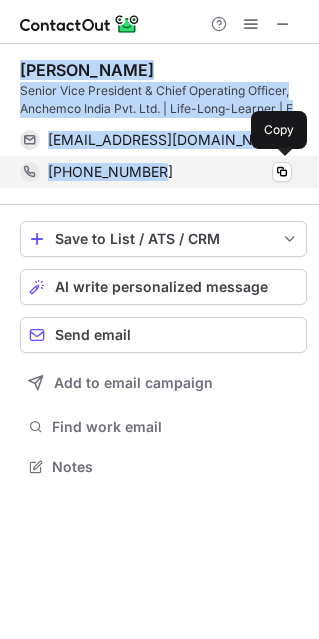 drag, startPoint x: 19, startPoint y: 53, endPoint x: 179, endPoint y: 164, distance: 194.73315 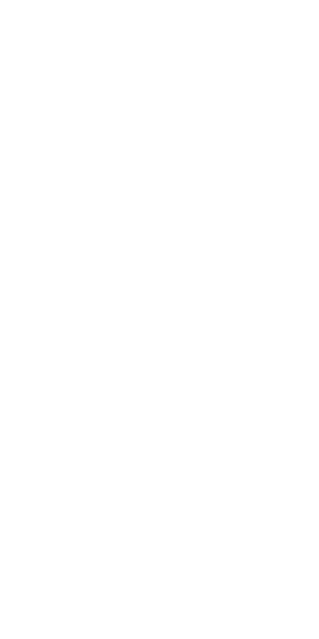 scroll, scrollTop: 0, scrollLeft: 0, axis: both 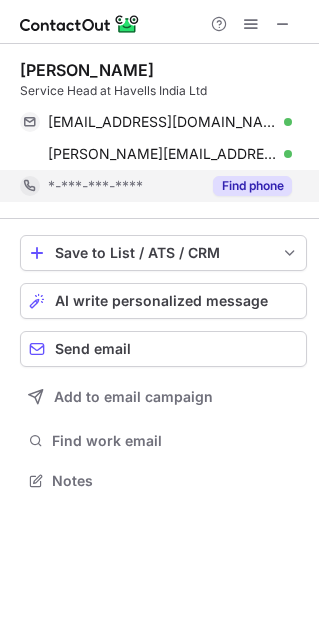 click on "Find phone" at bounding box center [246, 186] 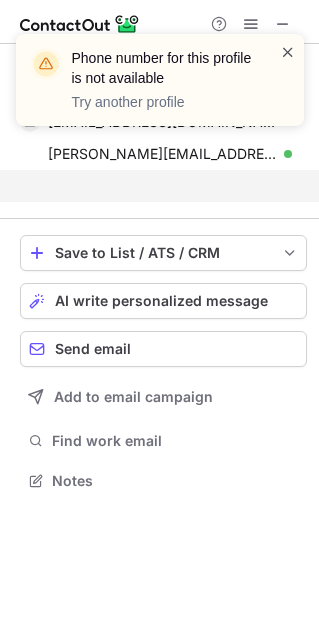 scroll, scrollTop: 434, scrollLeft: 319, axis: both 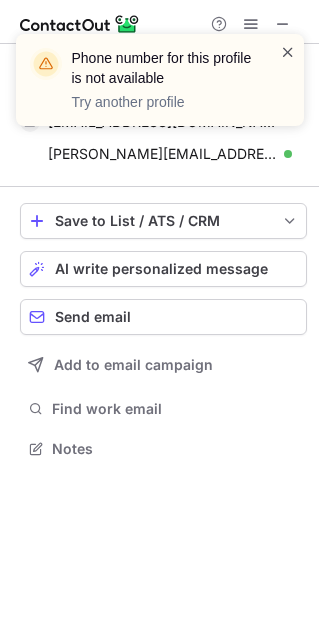 click at bounding box center (288, 52) 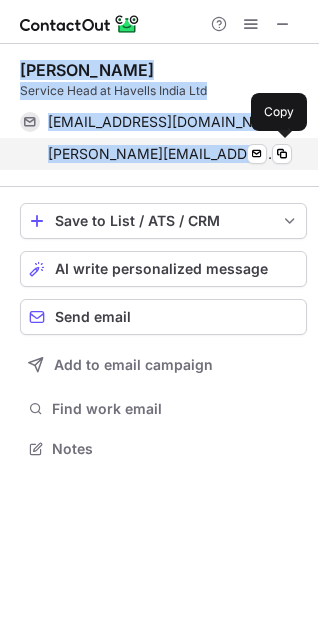 drag, startPoint x: 16, startPoint y: 63, endPoint x: 236, endPoint y: 162, distance: 241.24884 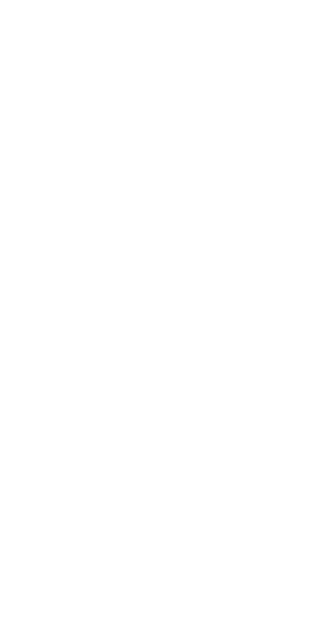 scroll, scrollTop: 0, scrollLeft: 0, axis: both 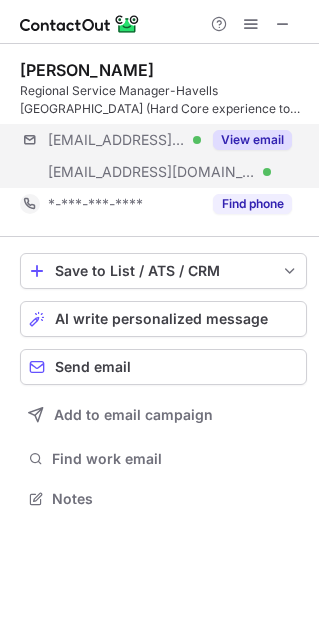click on "***@rediffmail.com Verified ***@havells.com Verified View email" at bounding box center (163, 156) 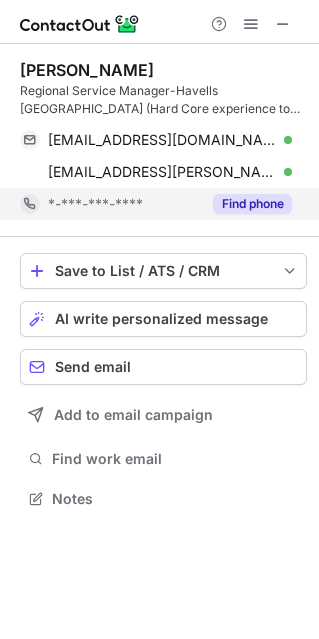 click on "Find phone" at bounding box center [246, 204] 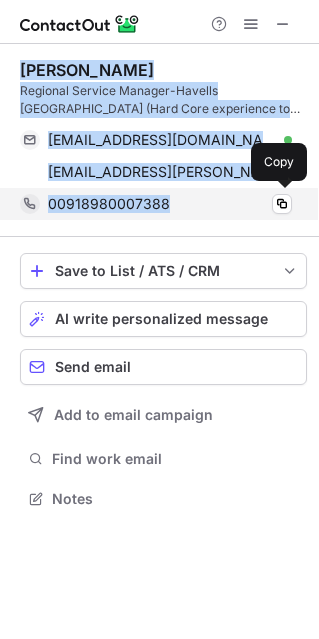 drag, startPoint x: 11, startPoint y: 71, endPoint x: 183, endPoint y: 205, distance: 218.0367 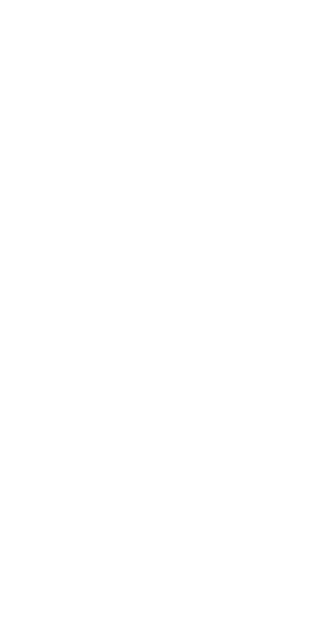 scroll, scrollTop: 0, scrollLeft: 0, axis: both 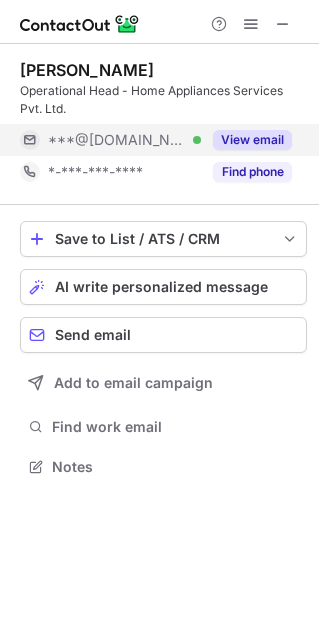 click on "View email" at bounding box center (252, 140) 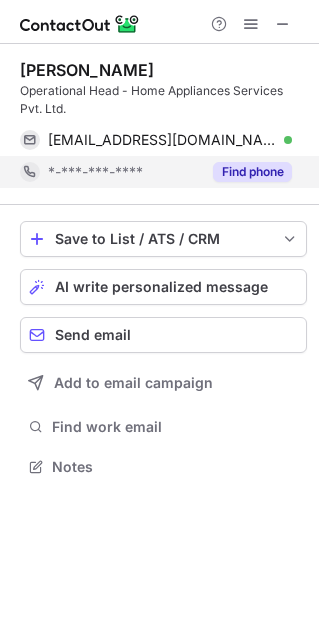 click on "Find phone" at bounding box center [252, 172] 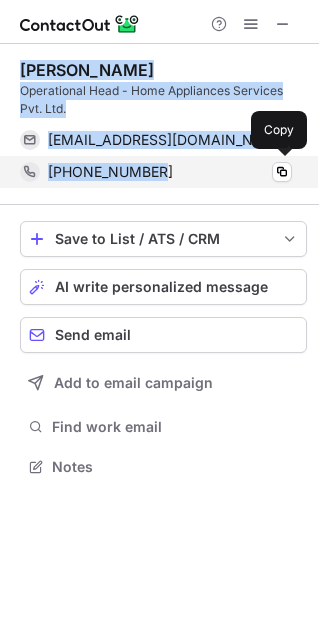 drag, startPoint x: 12, startPoint y: 67, endPoint x: 180, endPoint y: 170, distance: 197.0609 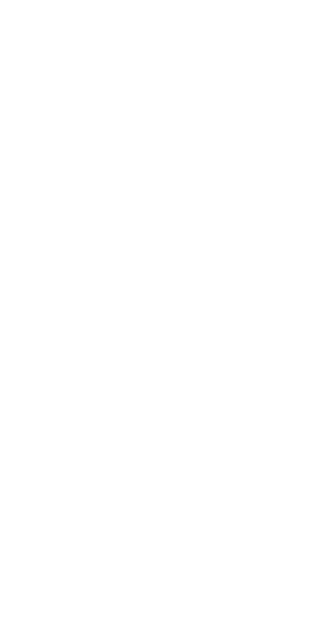 scroll, scrollTop: 0, scrollLeft: 0, axis: both 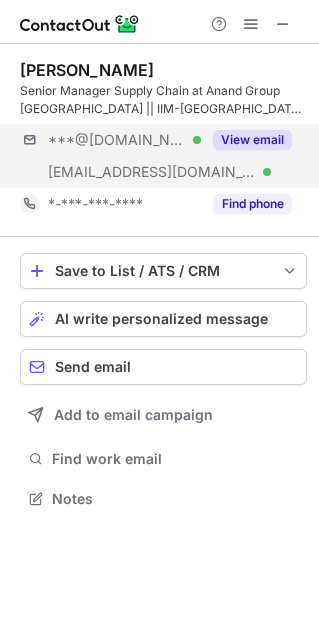 click on "***@[DOMAIN_NAME] Verified [EMAIL_ADDRESS][DOMAIN_NAME] Verified View email" at bounding box center [163, 156] 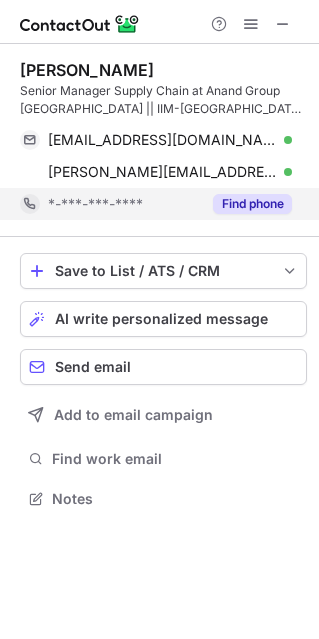 click on "Find phone" at bounding box center (246, 204) 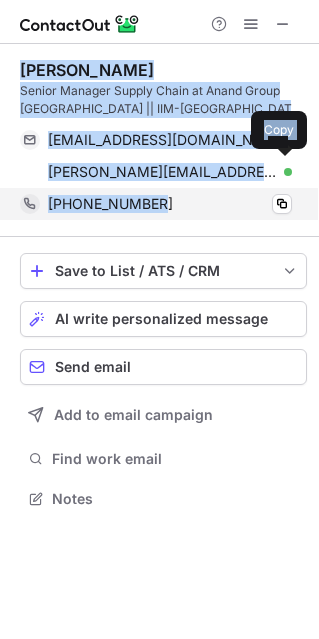 drag, startPoint x: 18, startPoint y: 67, endPoint x: 174, endPoint y: 192, distance: 199.90248 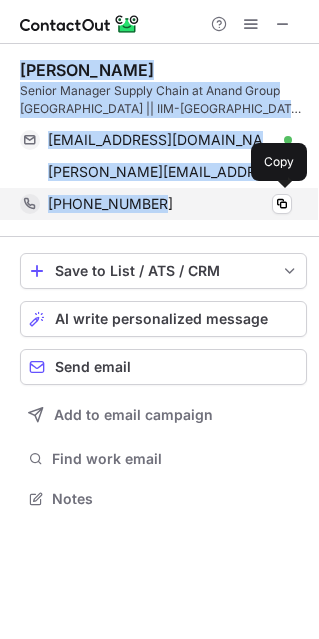 copy on "[PERSON_NAME] Senior Manager Supply Chain at Anand Group [GEOGRAPHIC_DATA] || IIM-[GEOGRAPHIC_DATA] (Nitie) || Strategic Sourcing [EMAIL_ADDRESS][DOMAIN_NAME] Verified Send email Copy [PERSON_NAME][EMAIL_ADDRESS][DOMAIN_NAME] Verified Send email Copy [PHONE_NUMBER]" 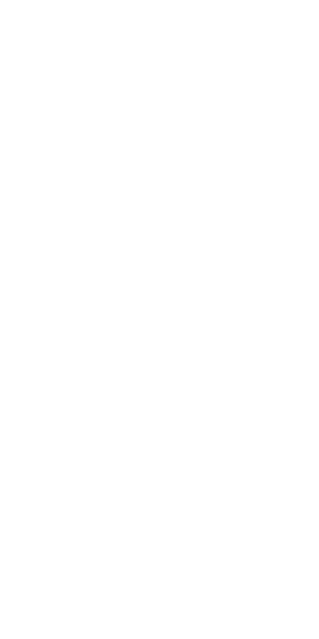 scroll, scrollTop: 0, scrollLeft: 0, axis: both 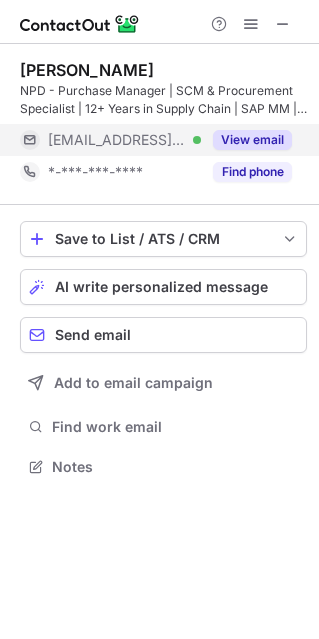 click on "View email" at bounding box center [252, 140] 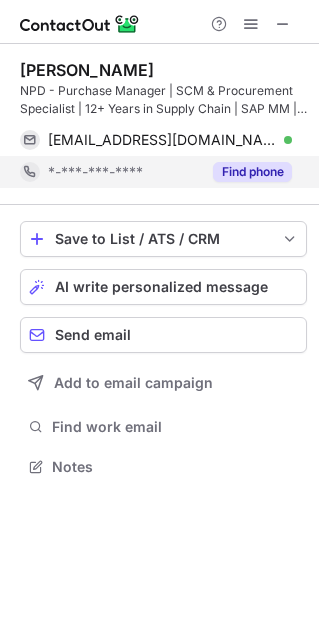 click on "Find phone" at bounding box center [252, 172] 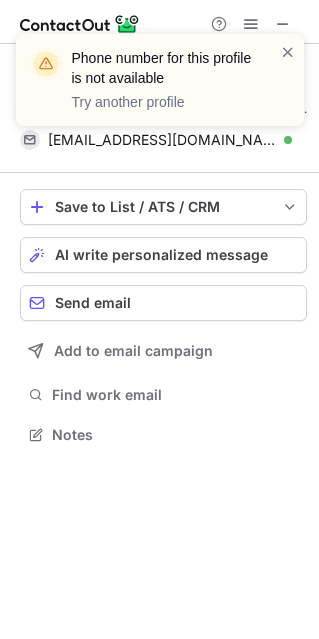 scroll, scrollTop: 420, scrollLeft: 319, axis: both 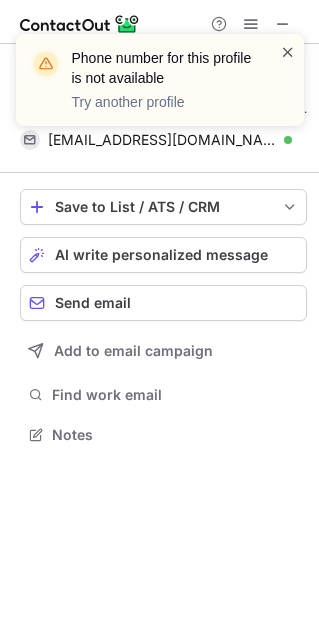 click at bounding box center [288, 52] 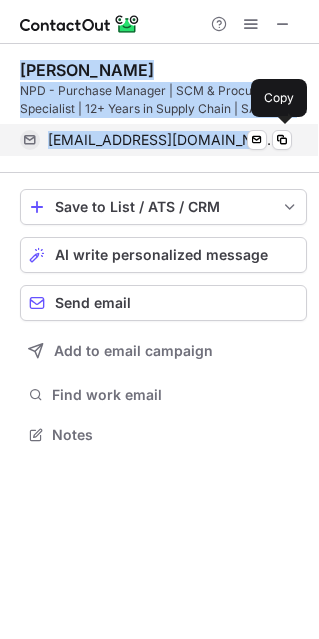 drag, startPoint x: 19, startPoint y: 67, endPoint x: 254, endPoint y: 127, distance: 242.53865 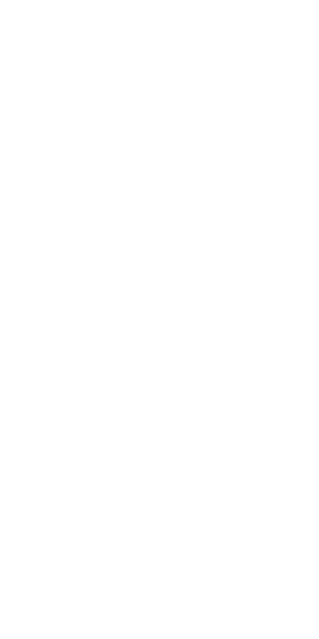 scroll, scrollTop: 0, scrollLeft: 0, axis: both 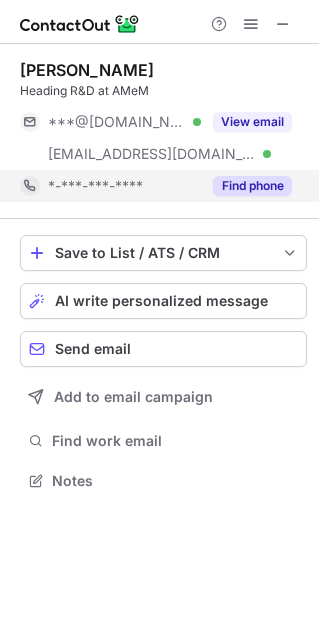 click on "Find phone" at bounding box center (252, 186) 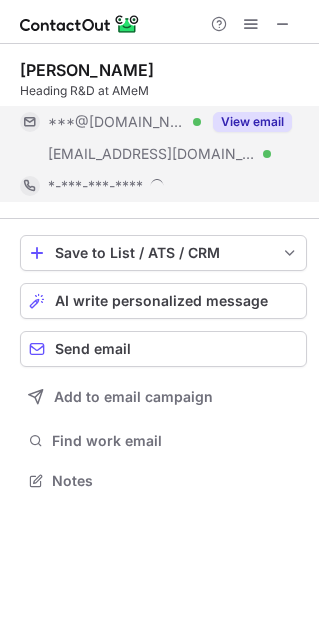 click on "View email" at bounding box center (246, 122) 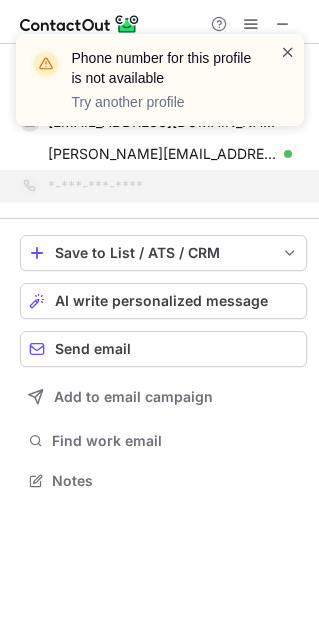 click at bounding box center [288, 52] 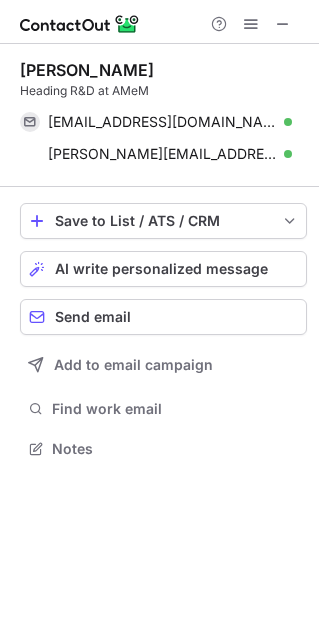 scroll, scrollTop: 434, scrollLeft: 319, axis: both 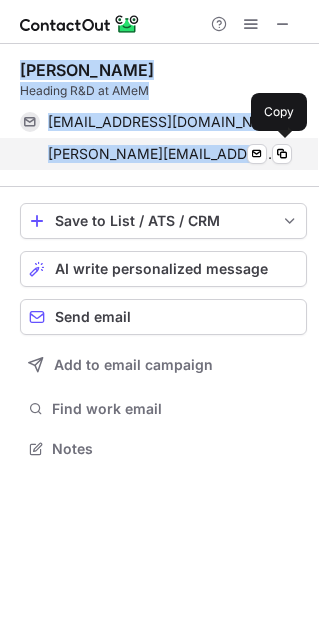 drag, startPoint x: 17, startPoint y: 66, endPoint x: 265, endPoint y: 142, distance: 259.38388 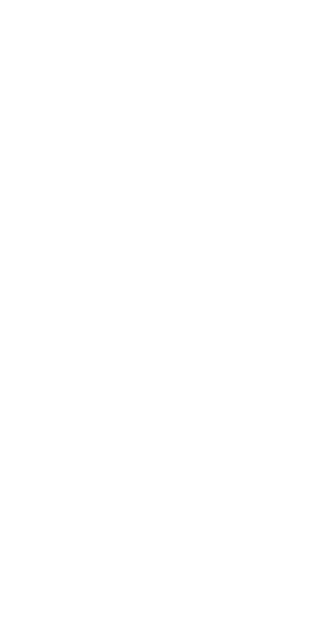 scroll, scrollTop: 0, scrollLeft: 0, axis: both 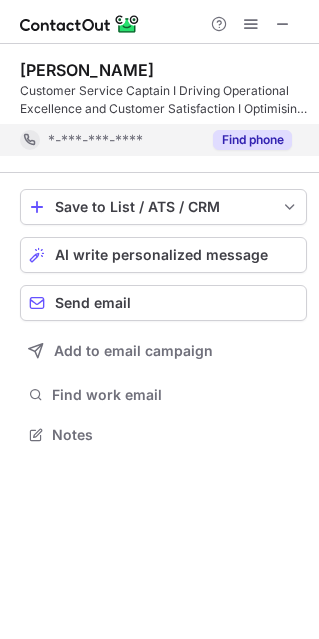 click on "Find phone" at bounding box center [252, 140] 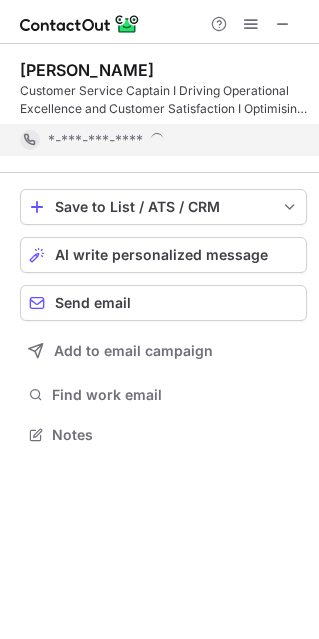 scroll, scrollTop: 10, scrollLeft: 10, axis: both 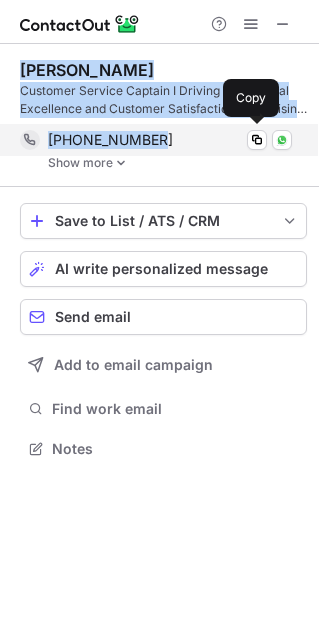 drag, startPoint x: 12, startPoint y: 66, endPoint x: 172, endPoint y: 144, distance: 178 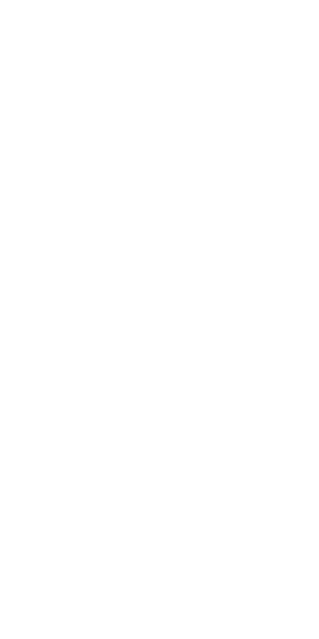 scroll, scrollTop: 0, scrollLeft: 0, axis: both 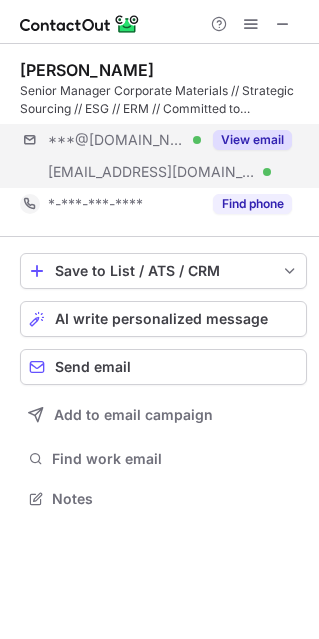 click on "***@[DOMAIN_NAME] Verified [EMAIL_ADDRESS][DOMAIN_NAME] Verified View email" at bounding box center (163, 156) 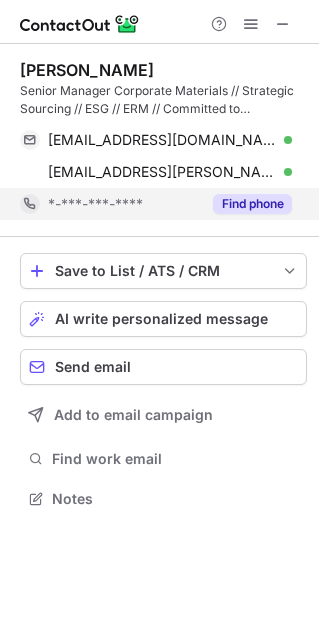 click on "Find phone" at bounding box center (252, 204) 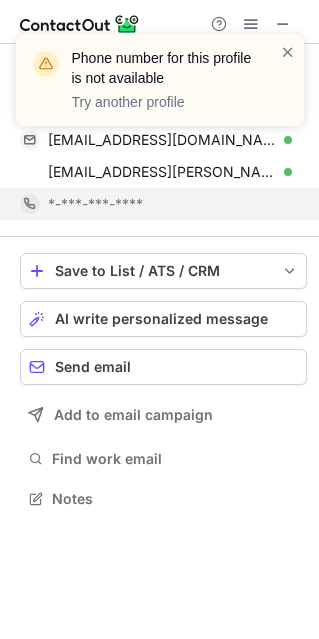 click on "Phone number for this profile is not available Try another profile" at bounding box center (160, 88) 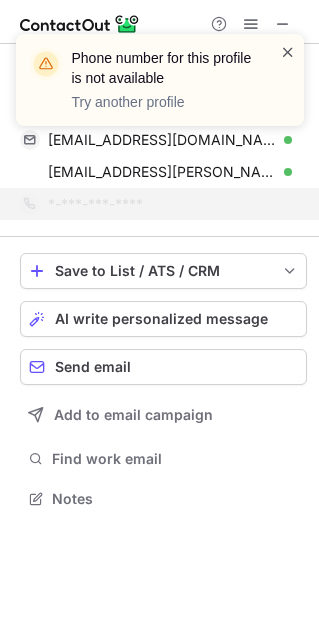 click at bounding box center (288, 52) 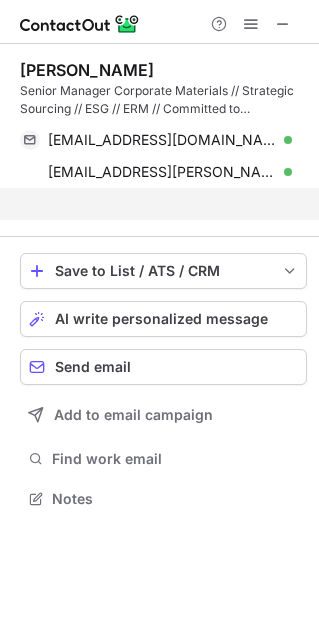 scroll, scrollTop: 452, scrollLeft: 319, axis: both 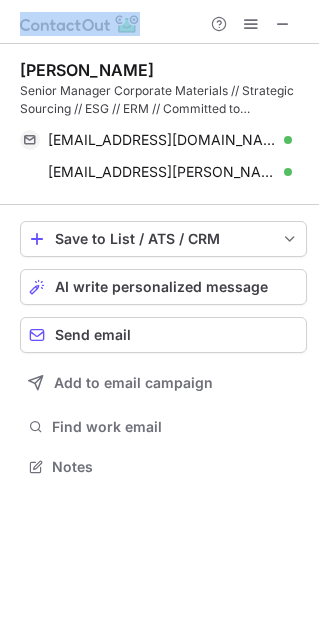drag, startPoint x: 19, startPoint y: 69, endPoint x: 320, endPoint y: 191, distance: 324.78455 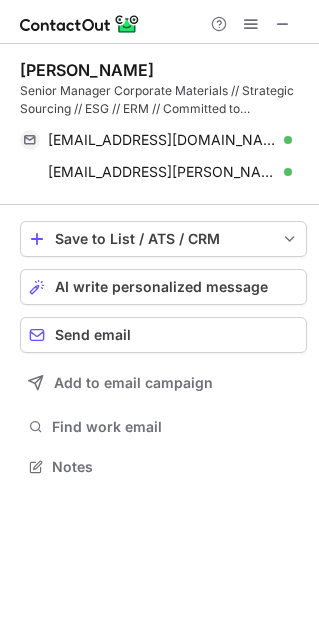 click on "Tushar Gore" at bounding box center [87, 70] 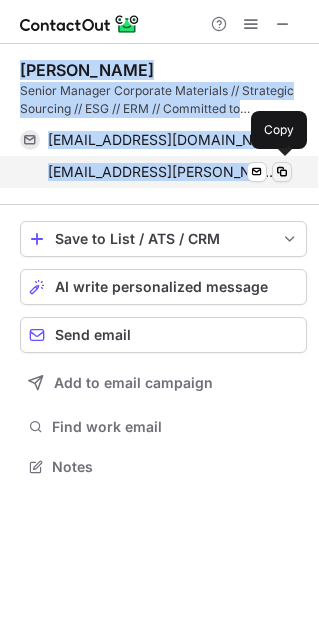drag, startPoint x: 19, startPoint y: 67, endPoint x: 290, endPoint y: 162, distance: 287.16895 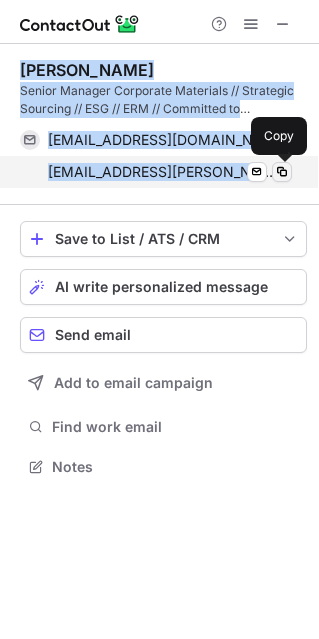 copy on "Tushar Gore Senior Manager Corporate Materials // Strategic Sourcing // ESG // ERM // Committed to Sustainability tushargore33@gmail.com Verified Send email Copy tushar.gore@anandgroupindia.com Verified Send email" 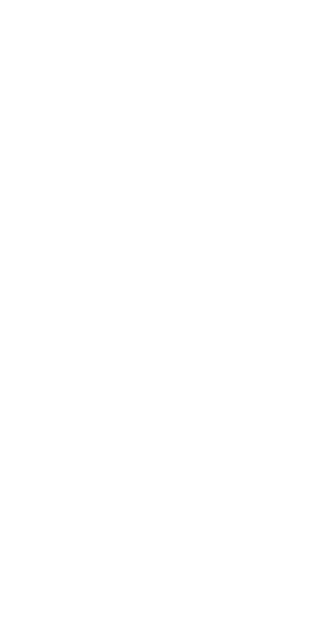 scroll, scrollTop: 0, scrollLeft: 0, axis: both 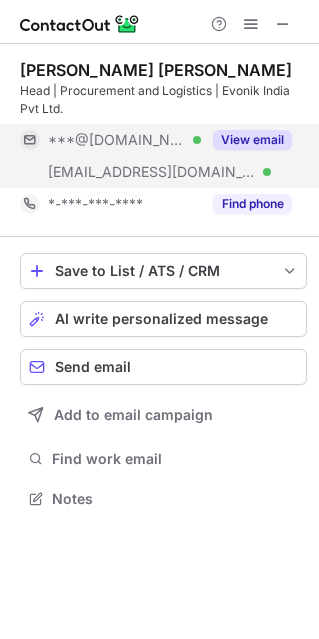 click on "View email" at bounding box center (252, 140) 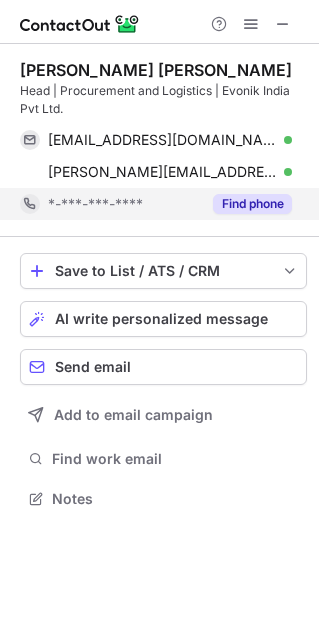 click on "Find phone" at bounding box center (252, 204) 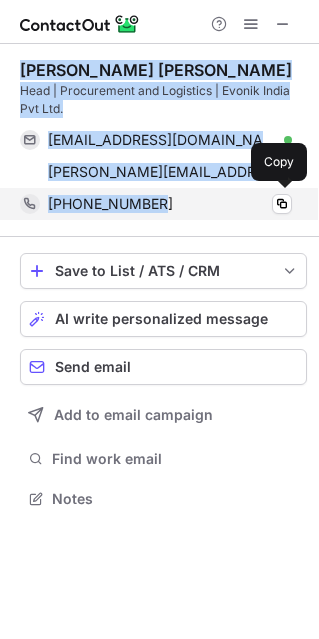 drag, startPoint x: 19, startPoint y: 63, endPoint x: 170, endPoint y: 194, distance: 199.90498 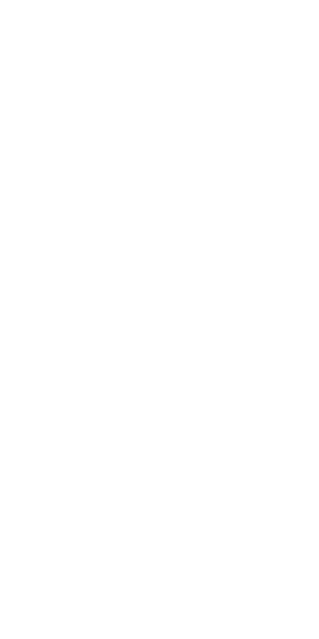 scroll, scrollTop: 0, scrollLeft: 0, axis: both 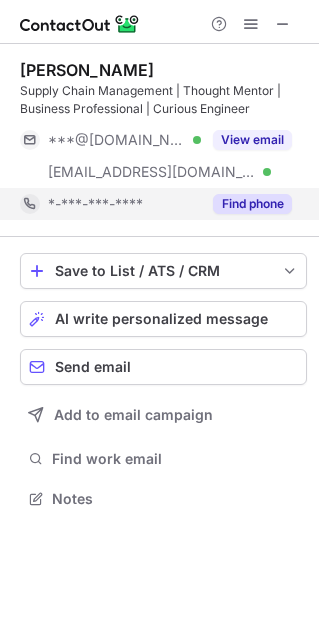 click on "Find phone" at bounding box center [246, 204] 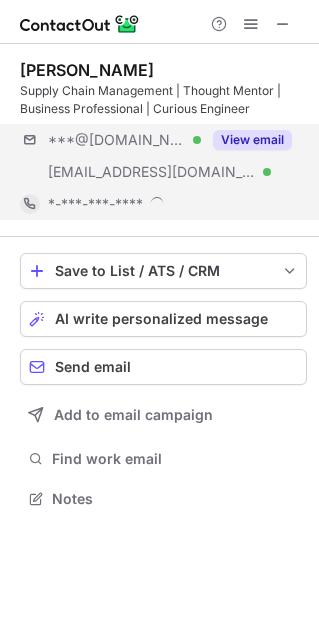 click on "***@gmail.com Verified ***@evonik.com Verified View email" at bounding box center (163, 156) 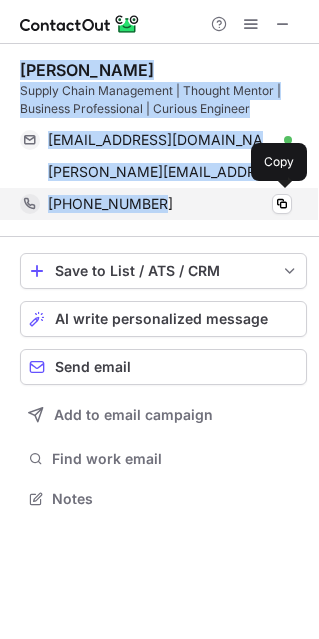 drag, startPoint x: 14, startPoint y: 60, endPoint x: 176, endPoint y: 207, distance: 218.75328 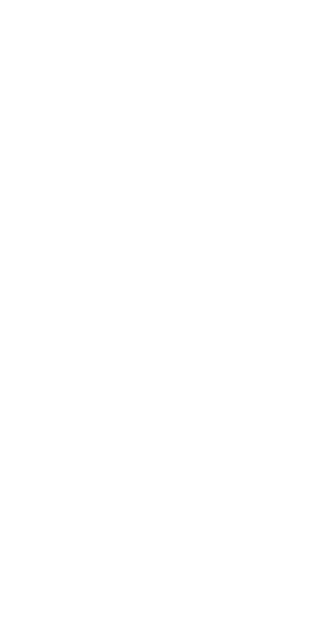 scroll, scrollTop: 0, scrollLeft: 0, axis: both 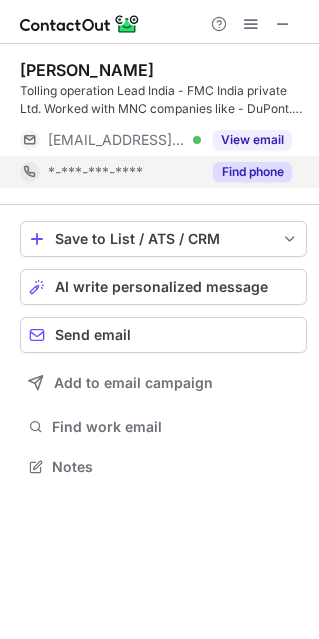 click on "Find phone" at bounding box center [246, 172] 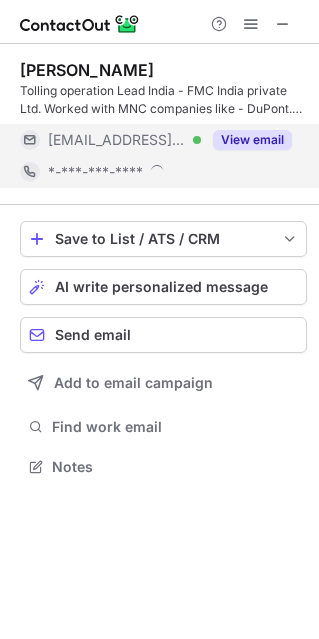 click on "View email" at bounding box center [252, 140] 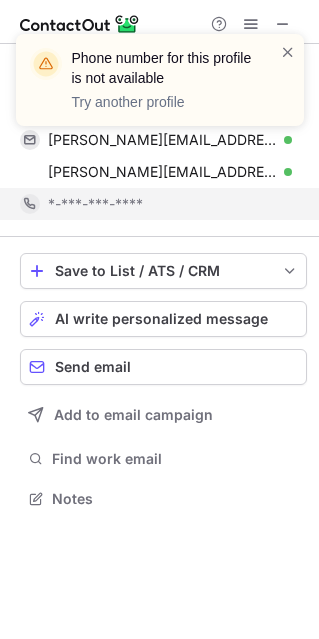 scroll, scrollTop: 10, scrollLeft: 10, axis: both 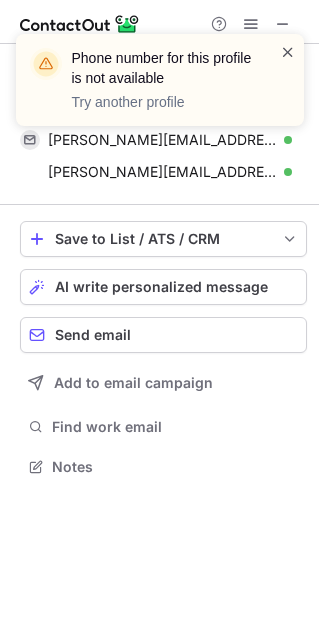 click at bounding box center [288, 52] 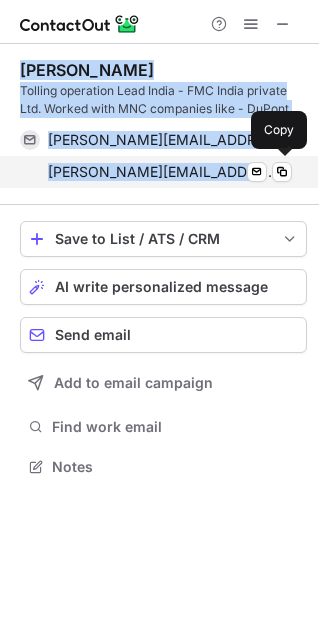drag, startPoint x: 13, startPoint y: 60, endPoint x: 243, endPoint y: 167, distance: 253.67105 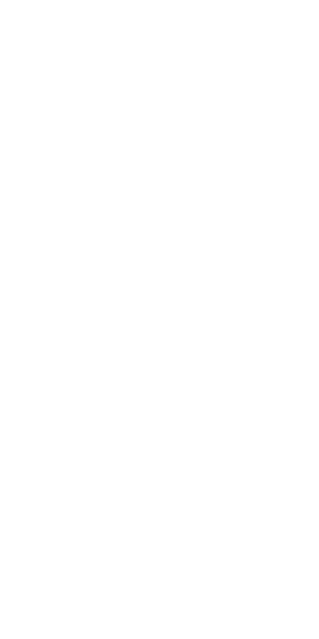 scroll, scrollTop: 0, scrollLeft: 0, axis: both 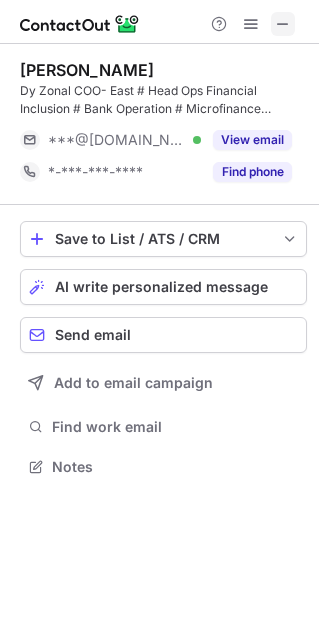 click at bounding box center (283, 24) 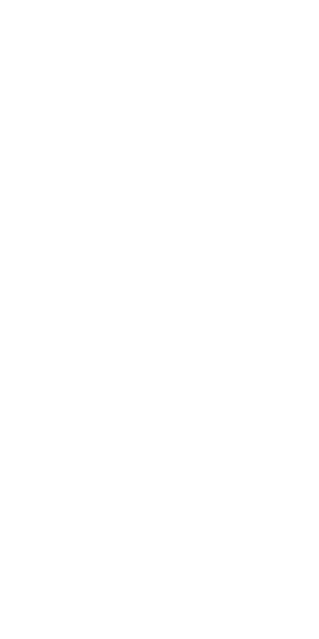scroll, scrollTop: 0, scrollLeft: 0, axis: both 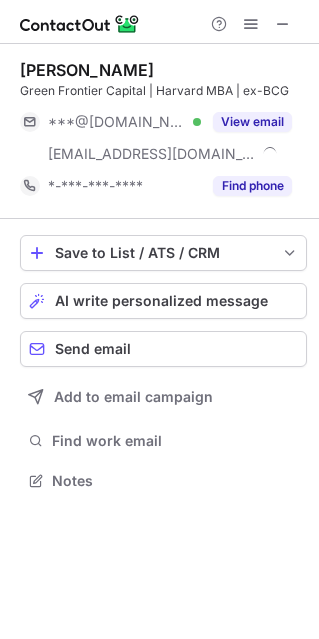 click on "Find phone" at bounding box center [252, 186] 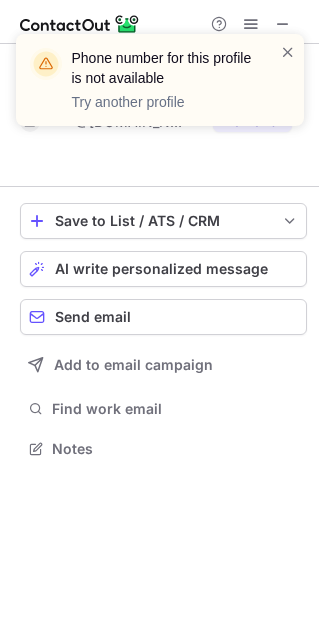 scroll, scrollTop: 402, scrollLeft: 319, axis: both 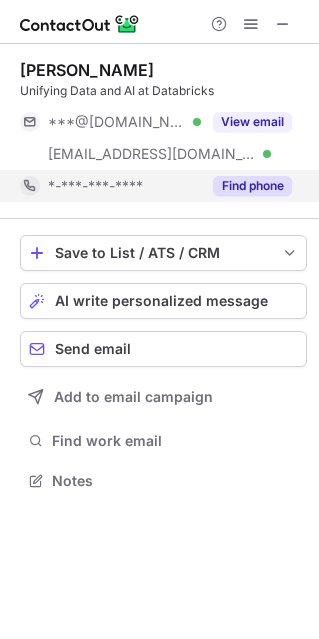click on "Find phone" at bounding box center (252, 186) 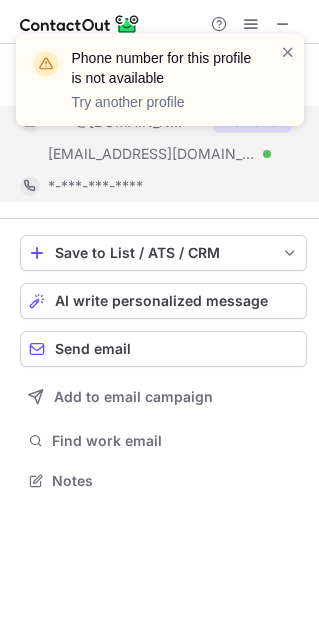 click on "Phone number for this profile is not available Try another profile Robin Sahu Unifying Data and AI at Databricks ***@gmail.com Verified ***@databricks.com Verified View email *-***-***-**** Save to List / ATS / CRM List Select Lever Connect Greenhouse Connect Salesforce Connect Hubspot Connect Bullhorn Connect Zapier (100+ Applications) Connect Request a new integration AI write personalized message Send email Add to email campaign Find work email Notes" at bounding box center (159, 319) 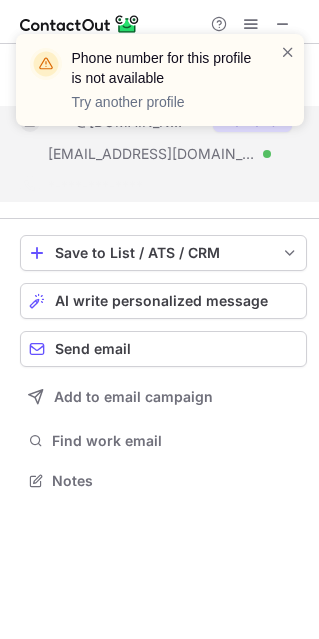 scroll, scrollTop: 434, scrollLeft: 319, axis: both 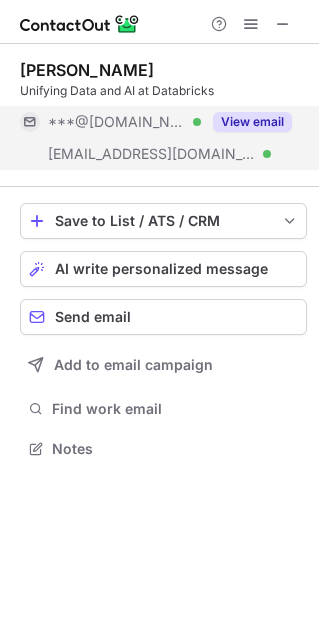 click on "View email" at bounding box center [252, 122] 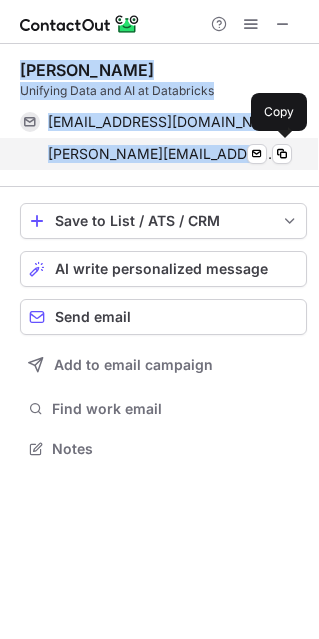 drag, startPoint x: 20, startPoint y: 57, endPoint x: 244, endPoint y: 158, distance: 245.71732 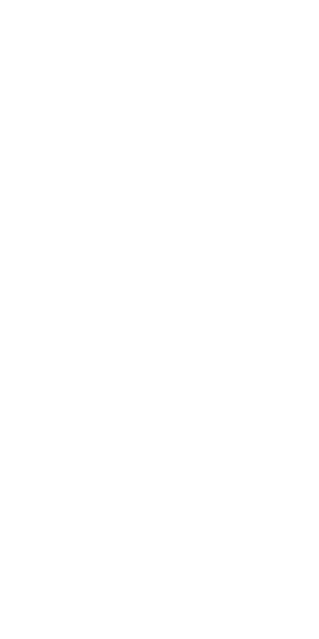 scroll, scrollTop: 0, scrollLeft: 0, axis: both 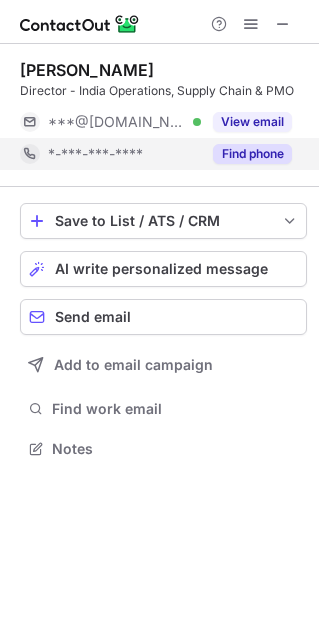 click on "Find phone" at bounding box center (252, 154) 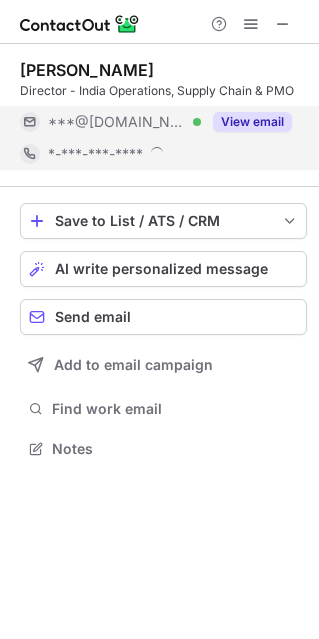 click on "View email" at bounding box center [252, 122] 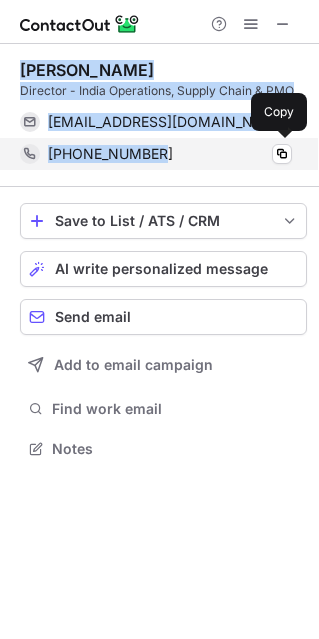 drag, startPoint x: 17, startPoint y: 75, endPoint x: 165, endPoint y: 157, distance: 169.1981 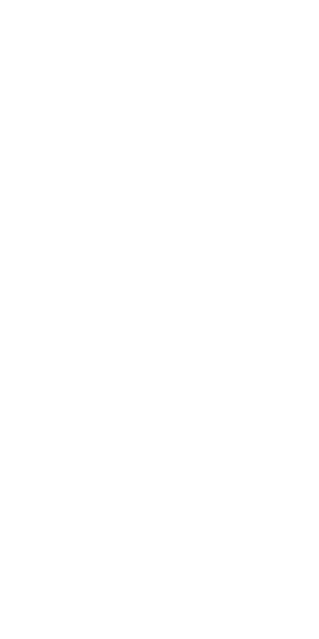 scroll, scrollTop: 0, scrollLeft: 0, axis: both 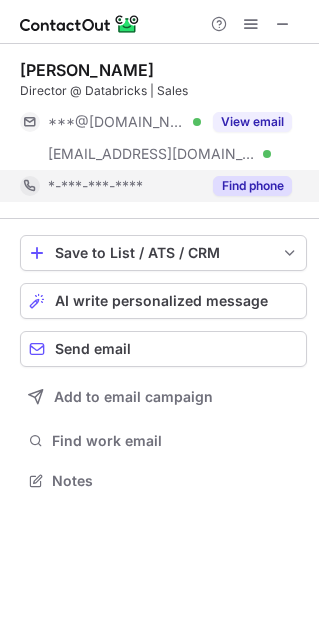 click on "Find phone" at bounding box center [252, 186] 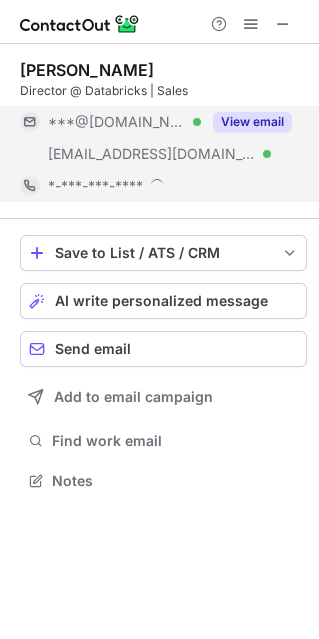 scroll, scrollTop: 9, scrollLeft: 10, axis: both 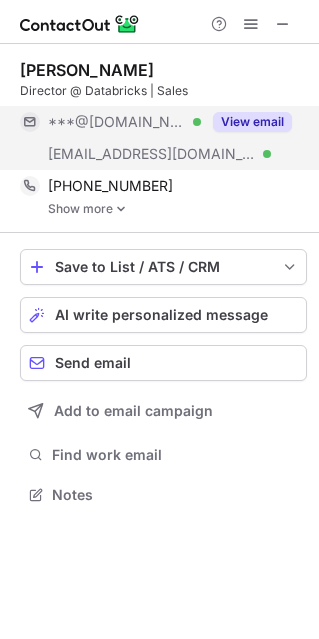 click on "View email" at bounding box center [246, 122] 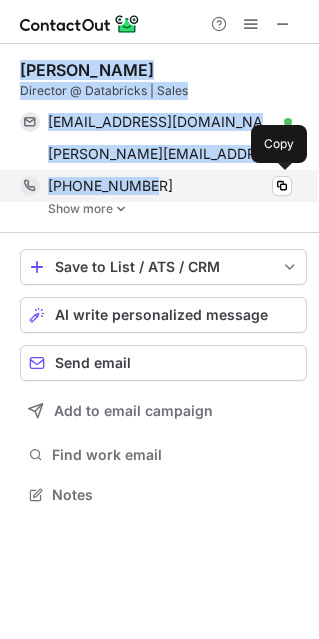 drag, startPoint x: 16, startPoint y: 67, endPoint x: 150, endPoint y: 181, distance: 175.93181 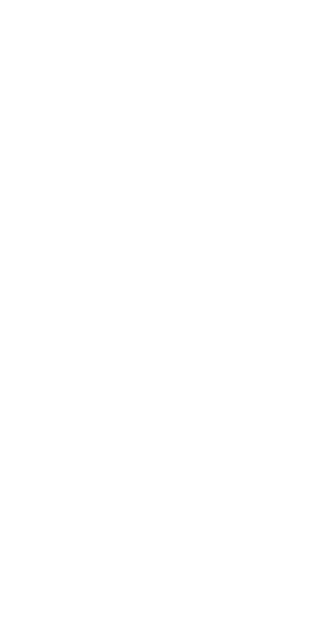 scroll, scrollTop: 0, scrollLeft: 0, axis: both 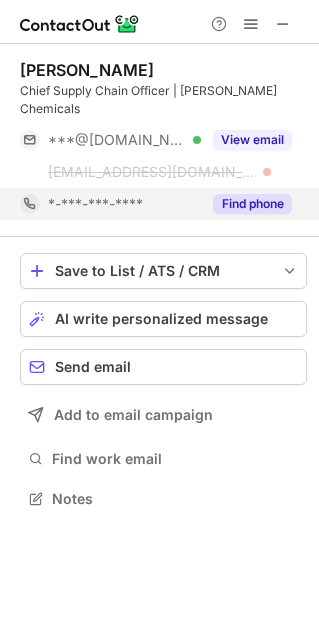 click on "Find phone" at bounding box center (246, 204) 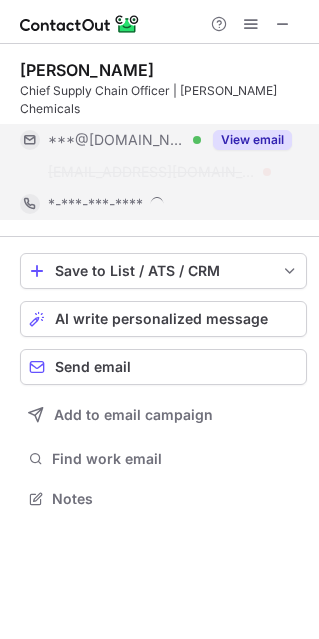 click at bounding box center [267, 172] 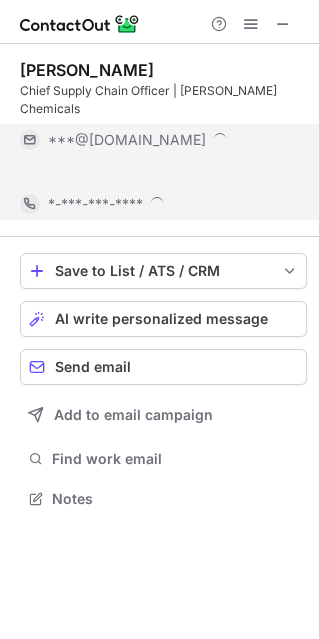 scroll, scrollTop: 452, scrollLeft: 319, axis: both 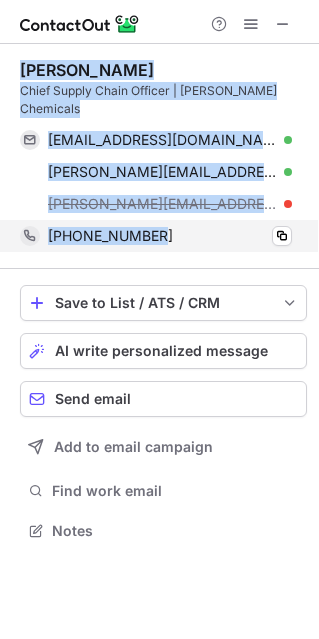 drag, startPoint x: 9, startPoint y: 69, endPoint x: 178, endPoint y: 225, distance: 229.99348 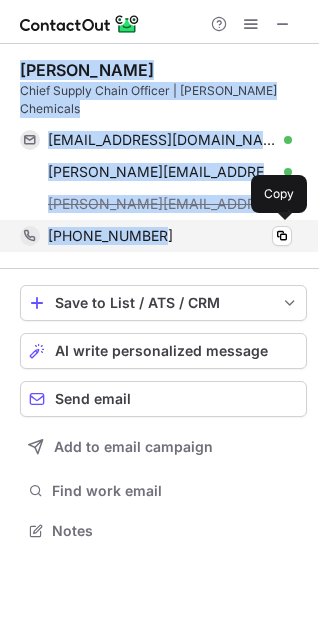 copy on "Biju Mathew Chief Supply Chain Officer | Aditya Birla Chemicals bijumathew213@gmail.com Verified Send email Copy biju.mathew@basf.com Verified Send email Copy biju.mathew@adityabirlachemicals.com +919820283004" 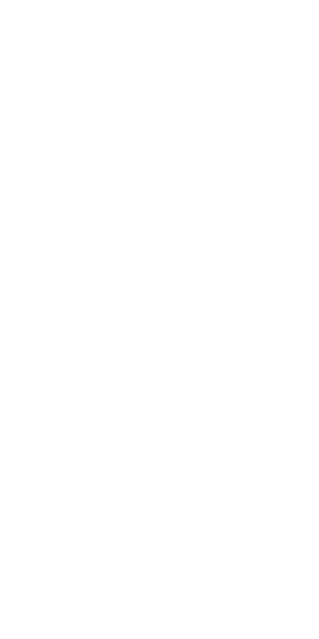 scroll, scrollTop: 0, scrollLeft: 0, axis: both 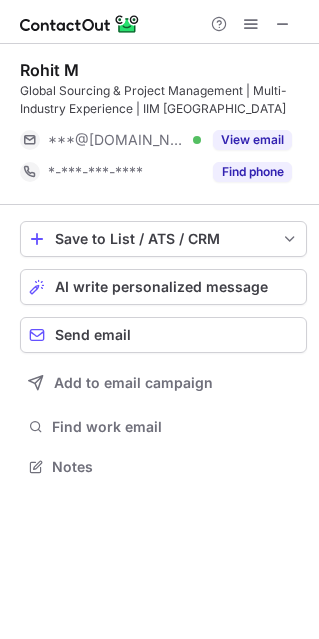 click on "Rohit M Global Sourcing & Project Management | Multi-Industry Experience | IIM Kozhikode ***@gmail.com Verified View email *-***-***-**** Find phone" at bounding box center (163, 124) 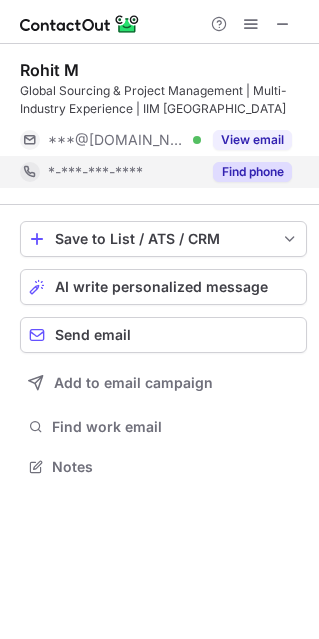 click on "Find phone" at bounding box center (252, 172) 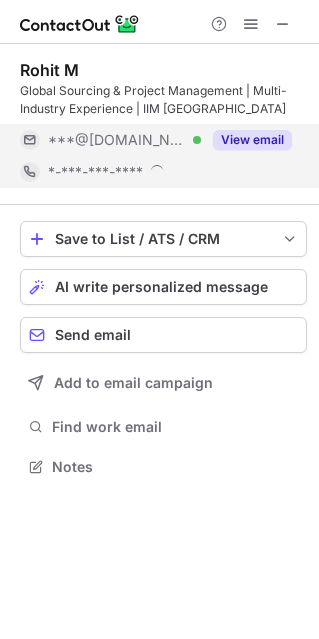 click on "View email" at bounding box center [252, 140] 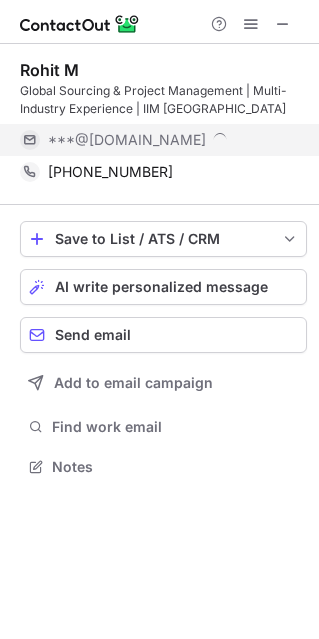 scroll, scrollTop: 10, scrollLeft: 10, axis: both 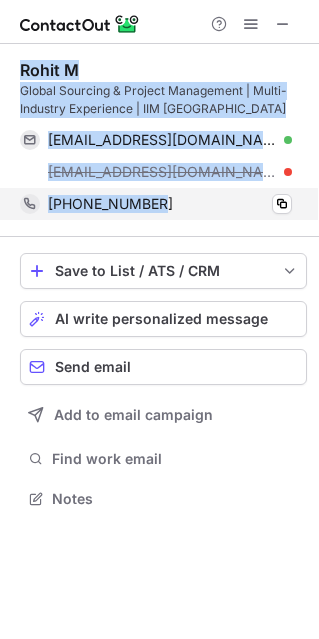 drag, startPoint x: 11, startPoint y: 66, endPoint x: 224, endPoint y: 204, distance: 253.79716 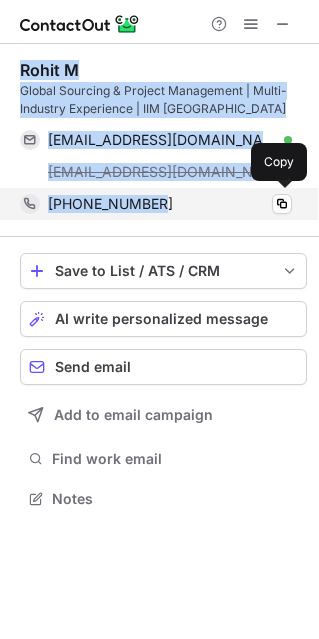 copy on "Rohit M Global Sourcing & Project Management | Multi-Industry Experience | IIM Kozhikode rohitleo58@gmail.com Verified Send email Copy rohit.m@diageo.com +919789507290" 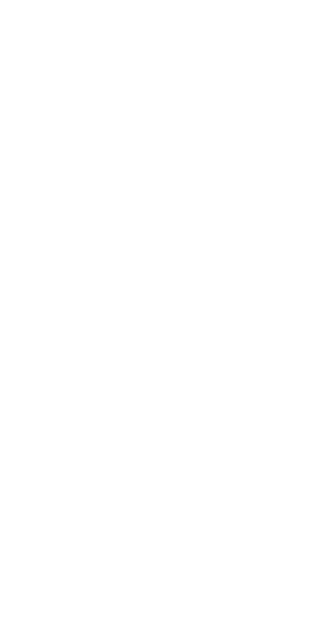 scroll, scrollTop: 0, scrollLeft: 0, axis: both 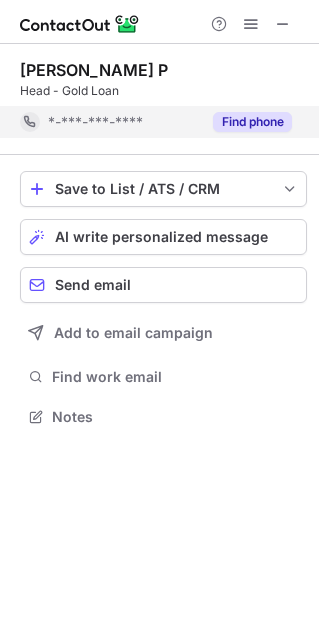 click on "Find phone" at bounding box center [252, 122] 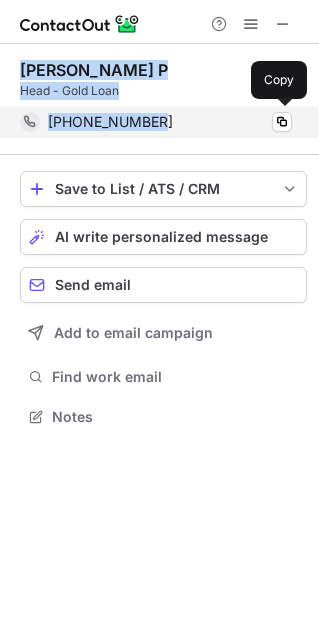 drag, startPoint x: 20, startPoint y: 58, endPoint x: 187, endPoint y: 126, distance: 180.31361 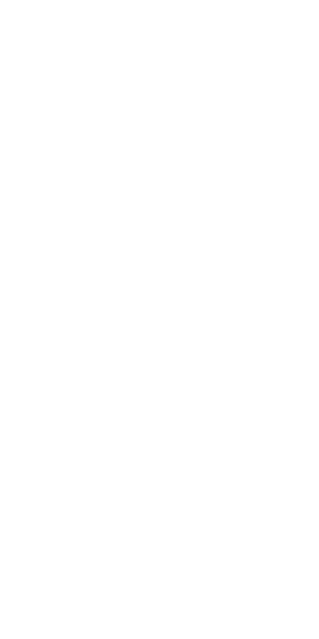 scroll, scrollTop: 0, scrollLeft: 0, axis: both 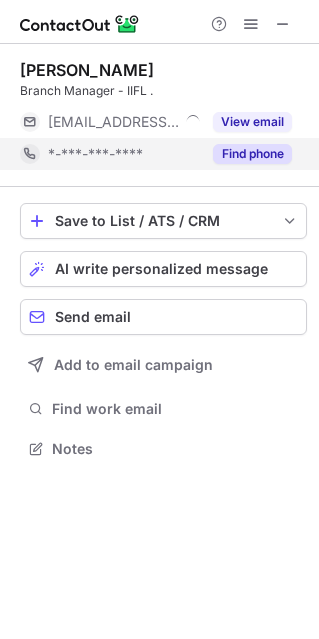 click on "Find phone" at bounding box center [252, 154] 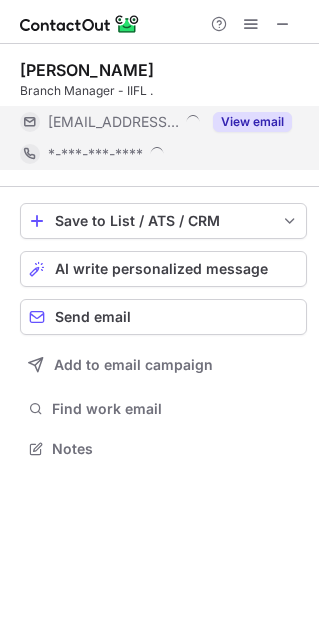 click on "View email" at bounding box center (252, 122) 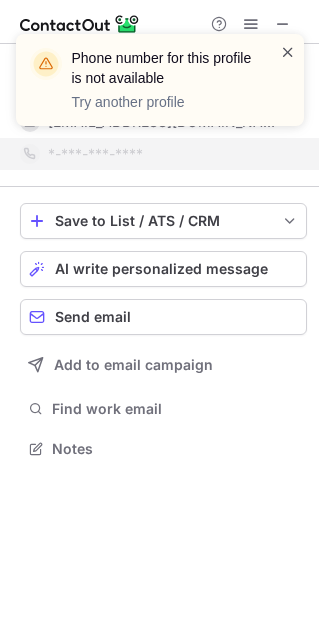 click at bounding box center (288, 52) 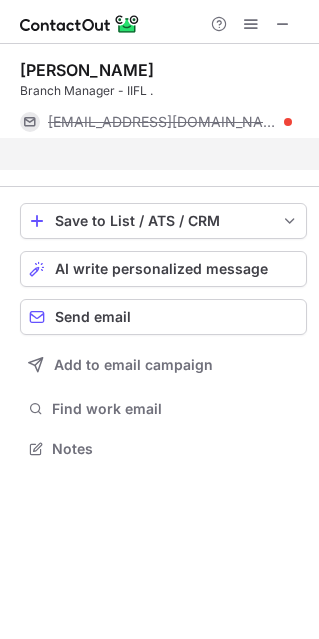 scroll, scrollTop: 402, scrollLeft: 319, axis: both 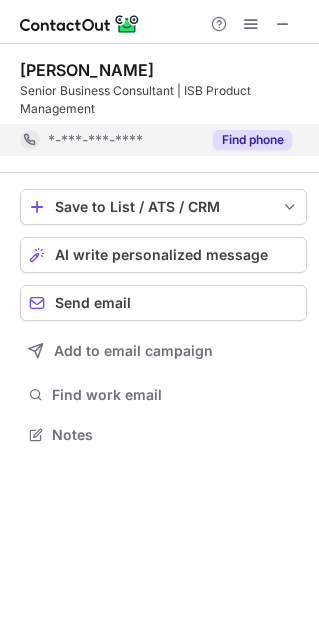 click on "Find phone" at bounding box center [252, 140] 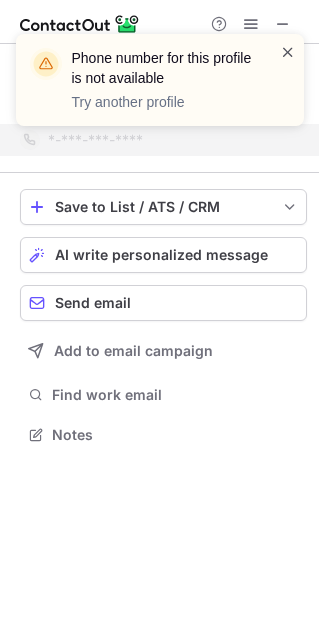 click at bounding box center [288, 52] 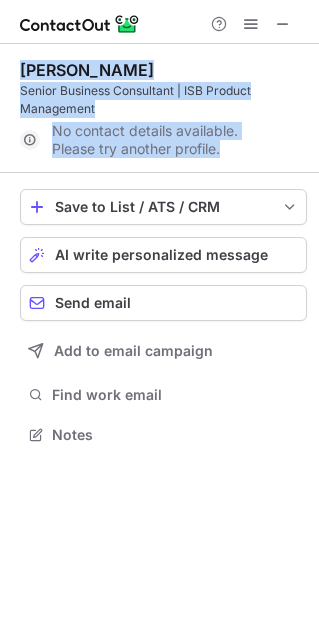 drag, startPoint x: 13, startPoint y: 52, endPoint x: 221, endPoint y: 147, distance: 228.66788 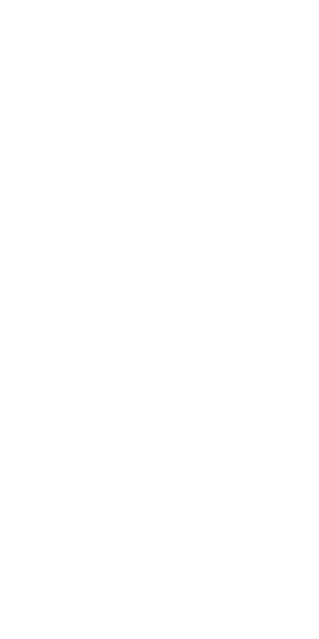 scroll, scrollTop: 0, scrollLeft: 0, axis: both 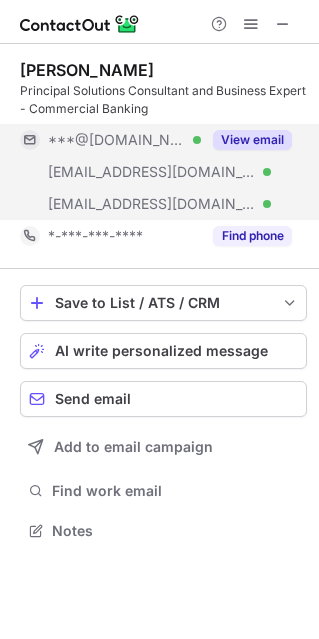 click on "View email" at bounding box center (246, 140) 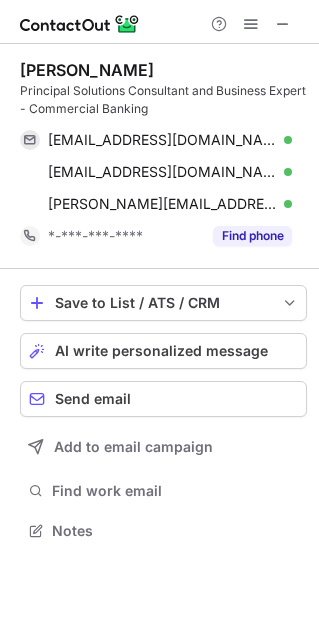 click on "Arunachalam Ramaswamy Principal Solutions Consultant and Business Expert - Commercial Banking arunachalamramaswamy@gmail.com Verified Send email Copy ac_007@rediffmail.com Verified Send email Copy arunachalam.ramaswamy@surecomp.com Verified Send email Copy *-***-***-**** Find phone" at bounding box center [163, 156] 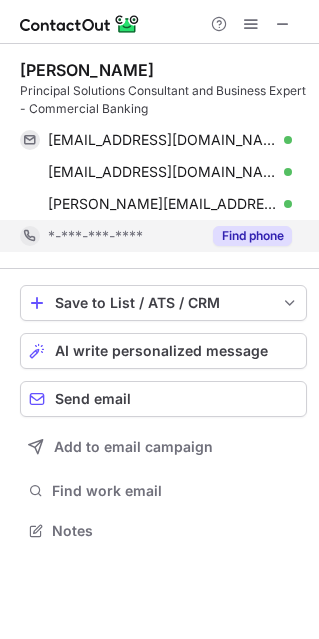 click on "Find phone" at bounding box center [252, 236] 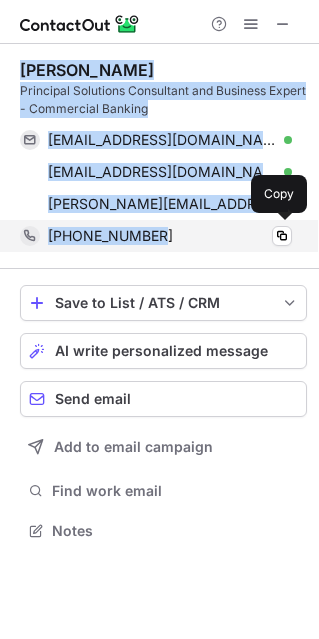 drag, startPoint x: 16, startPoint y: 73, endPoint x: 198, endPoint y: 237, distance: 244.98979 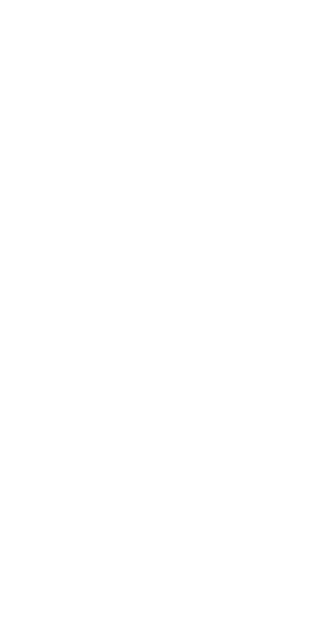 scroll, scrollTop: 0, scrollLeft: 0, axis: both 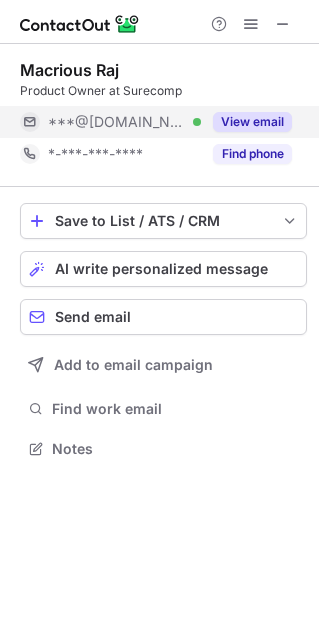click on "View email" at bounding box center (246, 122) 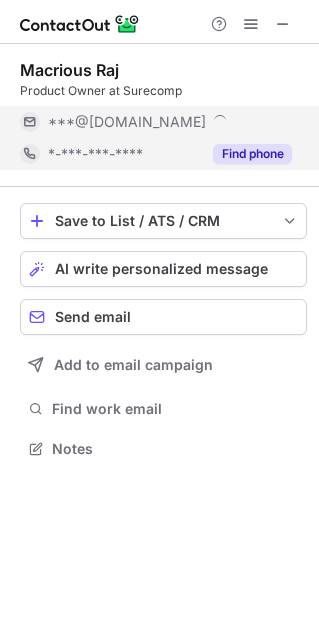 click on "Find phone" at bounding box center (252, 154) 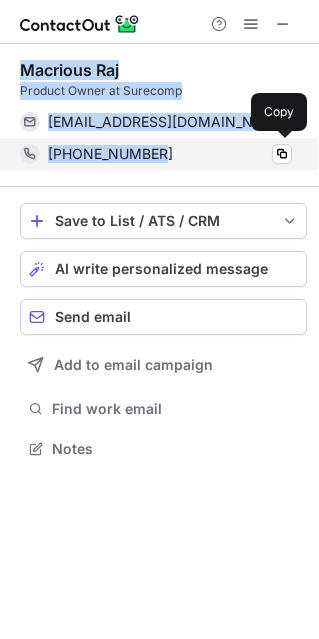 drag, startPoint x: 10, startPoint y: 61, endPoint x: 163, endPoint y: 155, distance: 179.56892 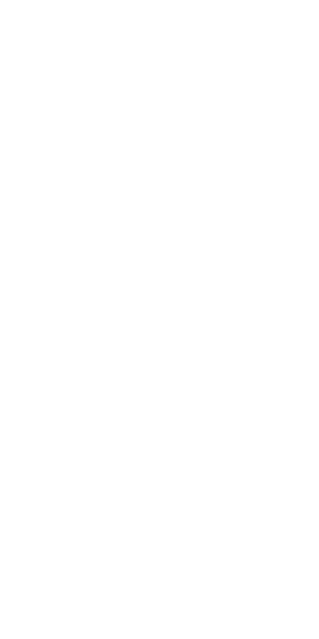 scroll, scrollTop: 0, scrollLeft: 0, axis: both 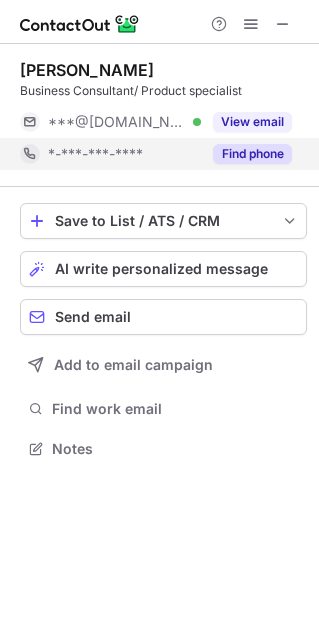 click on "Find phone" at bounding box center [252, 154] 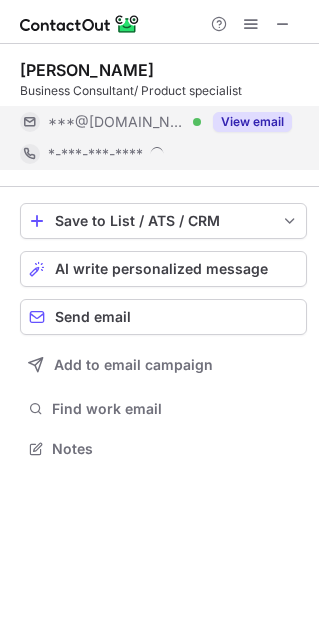 click on "View email" at bounding box center [252, 122] 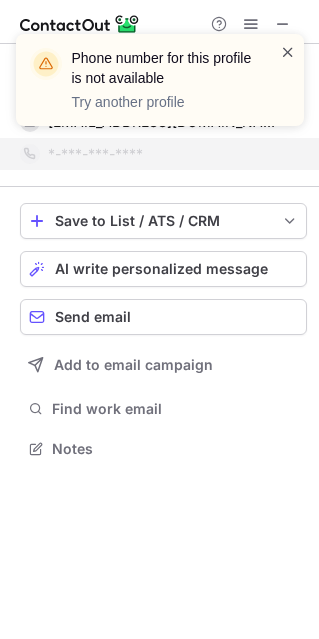 click at bounding box center [288, 52] 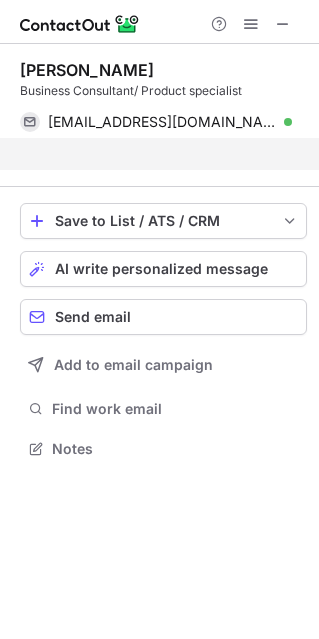 scroll, scrollTop: 402, scrollLeft: 319, axis: both 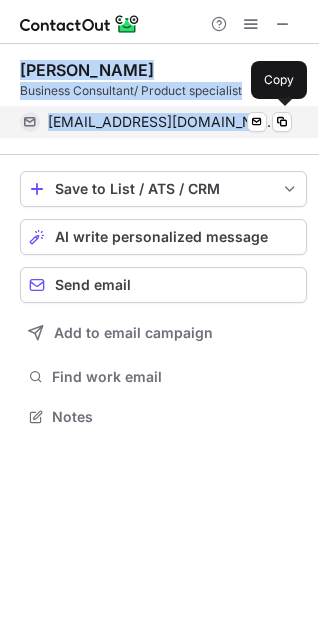 drag, startPoint x: 17, startPoint y: 55, endPoint x: 206, endPoint y: 112, distance: 197.4082 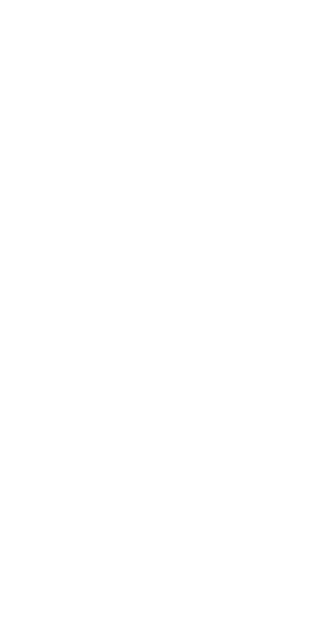 scroll, scrollTop: 0, scrollLeft: 0, axis: both 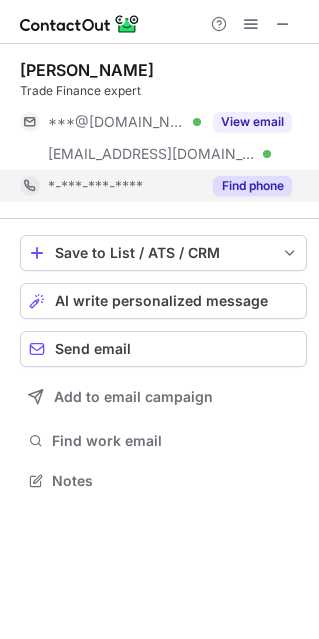 click on "Find phone" at bounding box center (252, 186) 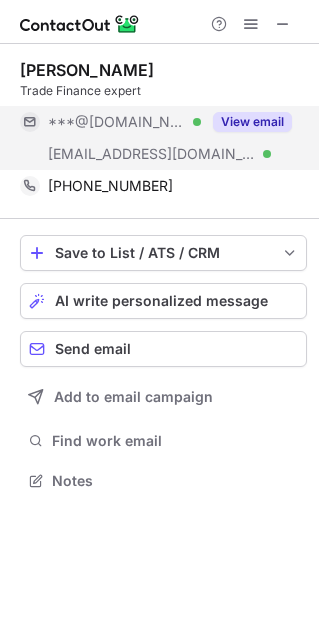 click on "View email" at bounding box center (252, 122) 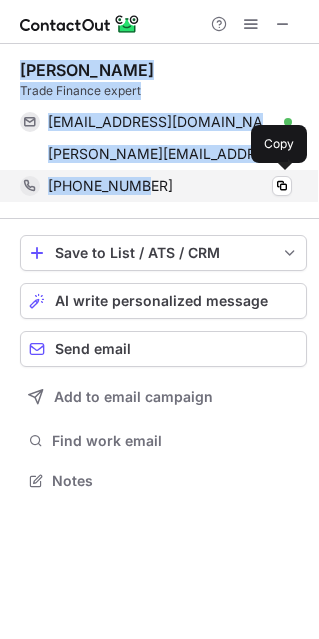 drag, startPoint x: 19, startPoint y: 58, endPoint x: 196, endPoint y: 201, distance: 227.54779 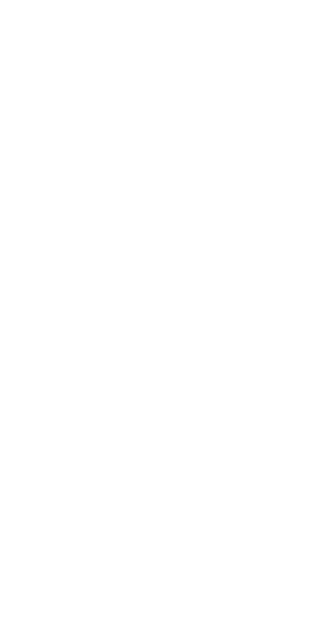 scroll, scrollTop: 0, scrollLeft: 0, axis: both 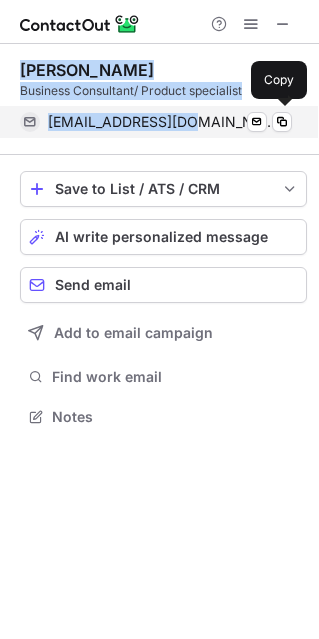drag, startPoint x: 1, startPoint y: 58, endPoint x: 193, endPoint y: 116, distance: 200.56918 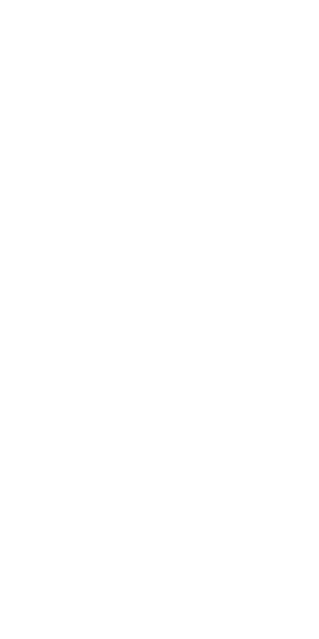 scroll, scrollTop: 0, scrollLeft: 0, axis: both 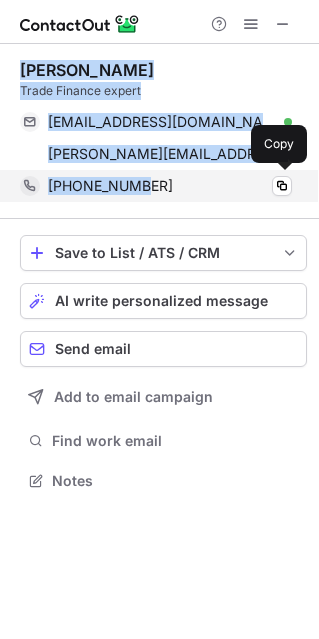 drag, startPoint x: 9, startPoint y: 68, endPoint x: 159, endPoint y: 179, distance: 186.60385 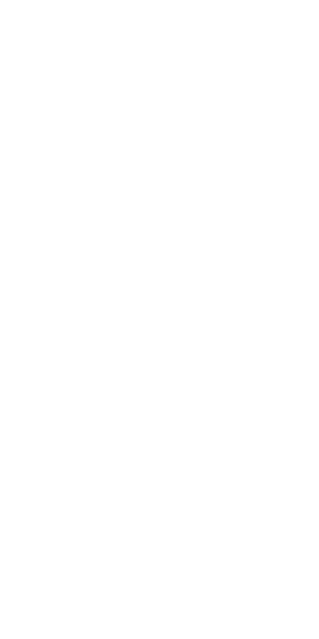 scroll, scrollTop: 0, scrollLeft: 0, axis: both 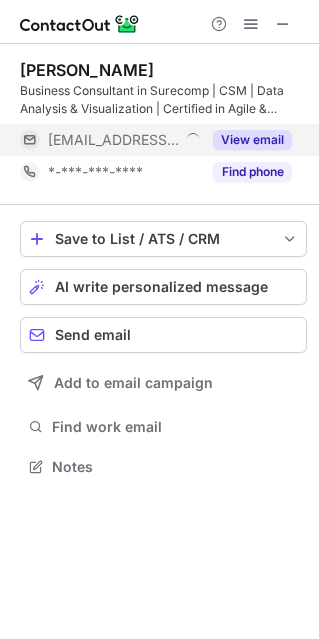 click on "View email" at bounding box center (252, 140) 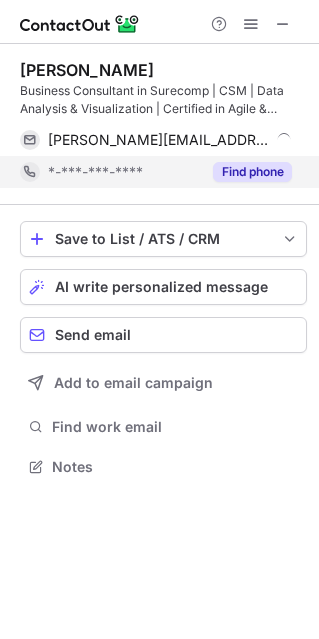 click on "Find phone" at bounding box center (252, 172) 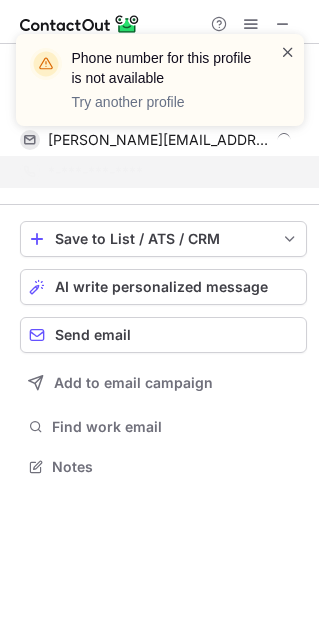 click at bounding box center [288, 52] 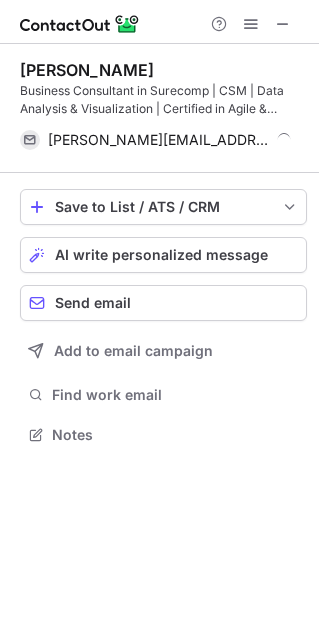 scroll, scrollTop: 420, scrollLeft: 319, axis: both 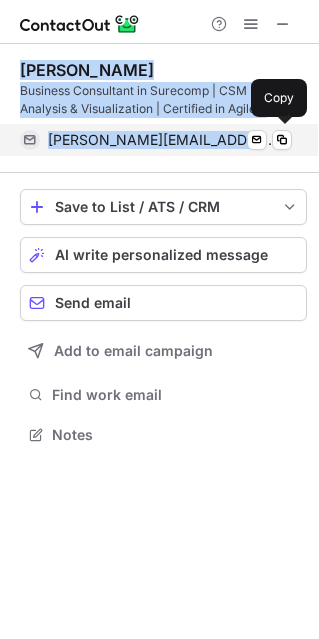 drag, startPoint x: 19, startPoint y: 64, endPoint x: 268, endPoint y: 125, distance: 256.36304 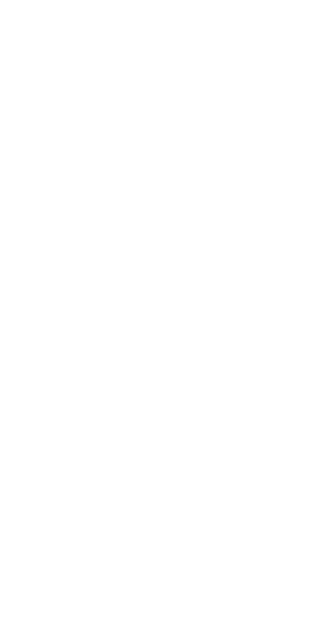 scroll, scrollTop: 0, scrollLeft: 0, axis: both 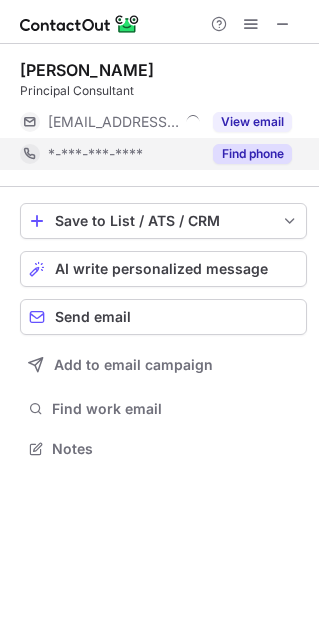 click on "Find phone" at bounding box center [252, 154] 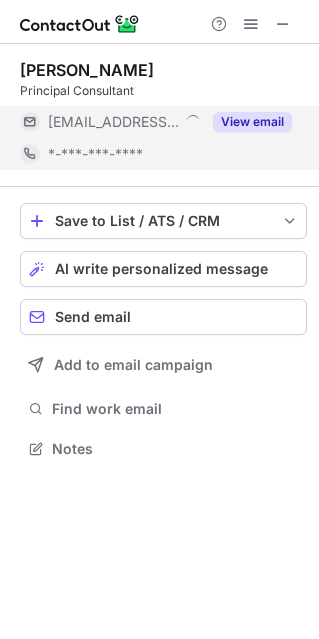 click on "View email" at bounding box center [246, 122] 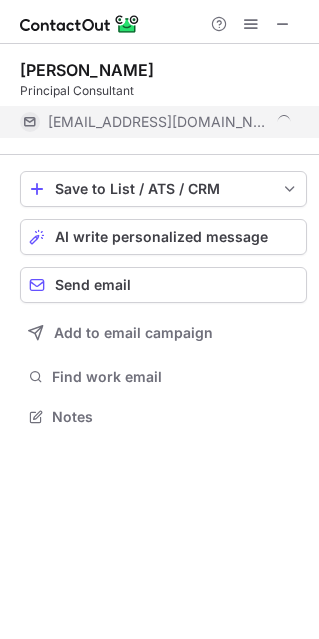 scroll, scrollTop: 402, scrollLeft: 319, axis: both 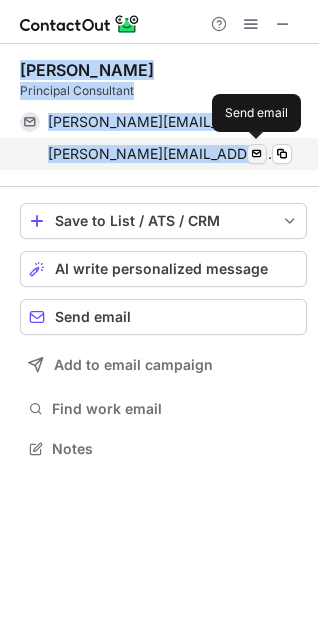 drag, startPoint x: 20, startPoint y: 63, endPoint x: 250, endPoint y: 146, distance: 244.5179 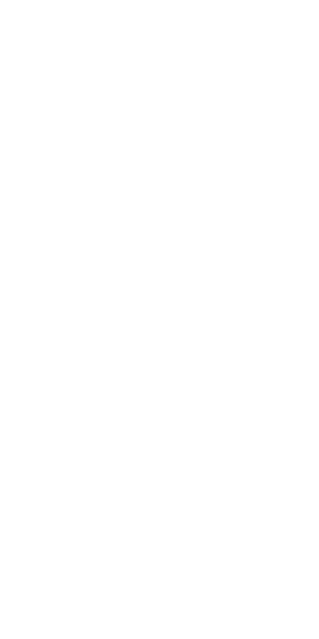 scroll, scrollTop: 0, scrollLeft: 0, axis: both 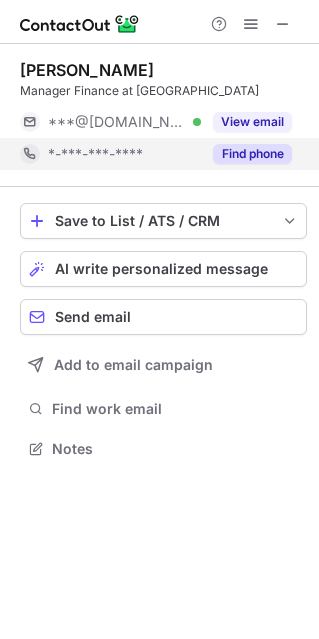 click on "Find phone" at bounding box center (252, 154) 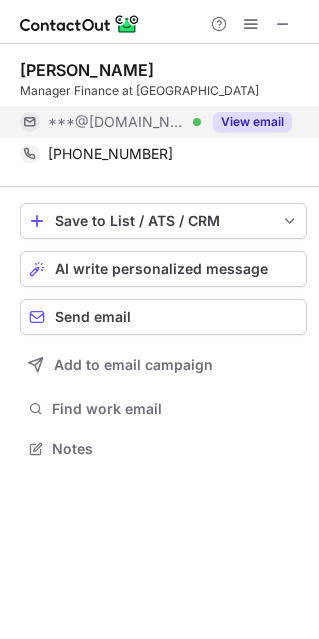 click on "View email" at bounding box center (252, 122) 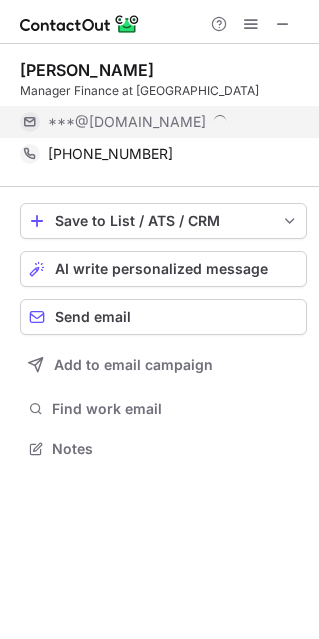 scroll, scrollTop: 10, scrollLeft: 10, axis: both 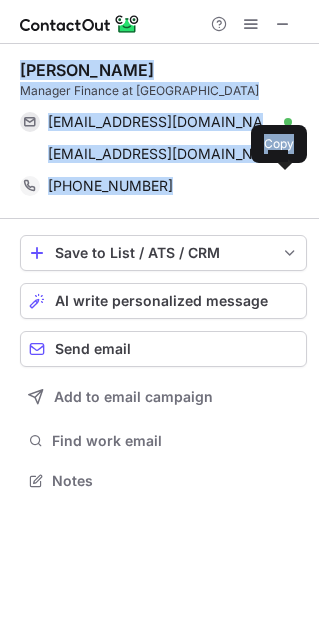 drag, startPoint x: 8, startPoint y: 62, endPoint x: 177, endPoint y: 204, distance: 220.7374 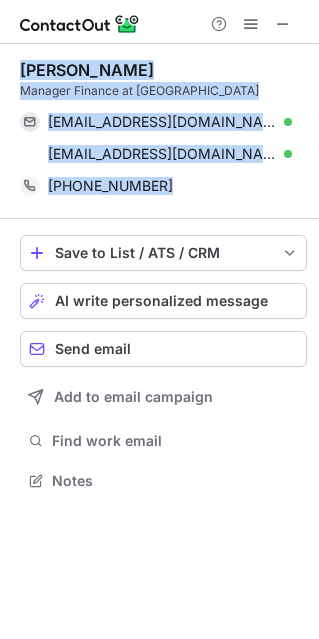 copy on "[PERSON_NAME] Manager Finance at [GEOGRAPHIC_DATA] [EMAIL_ADDRESS][DOMAIN_NAME] Verified Send email Copy [EMAIL_ADDRESS][DOMAIN_NAME] Verified Send email Copy [PHONE_NUMBER] Copy" 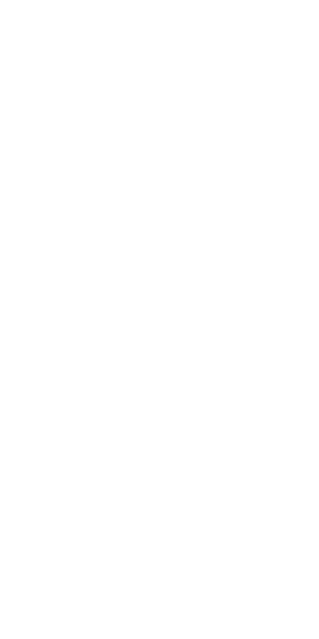 scroll, scrollTop: 0, scrollLeft: 0, axis: both 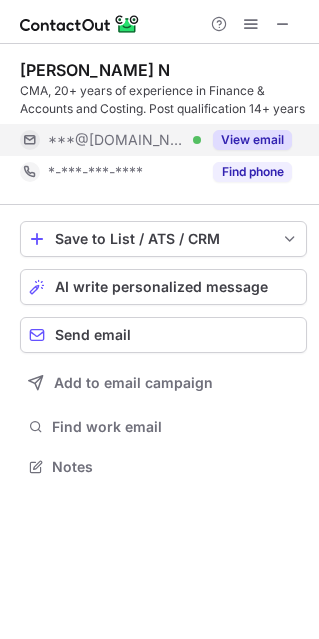 click on "View email" at bounding box center (252, 140) 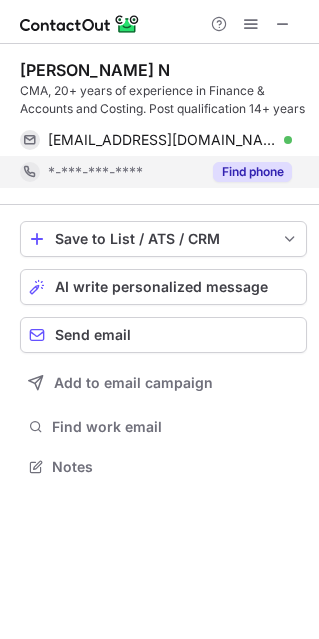 click on "Find phone" at bounding box center [252, 172] 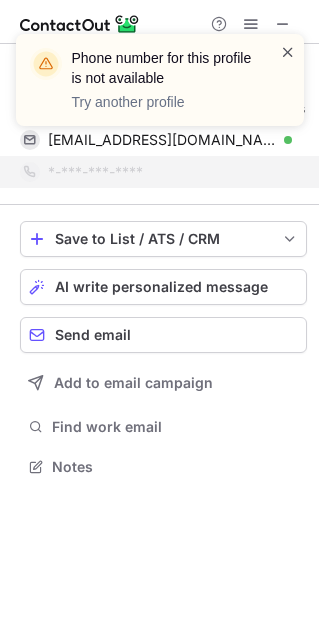 click at bounding box center (288, 52) 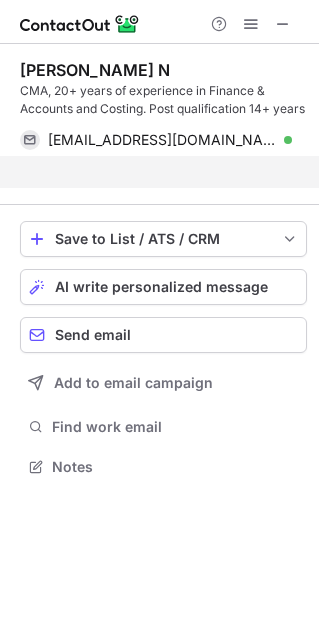 scroll, scrollTop: 420, scrollLeft: 319, axis: both 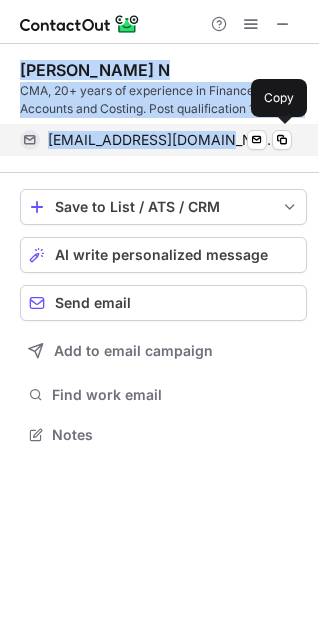 drag, startPoint x: 11, startPoint y: 57, endPoint x: 213, endPoint y: 133, distance: 215.824 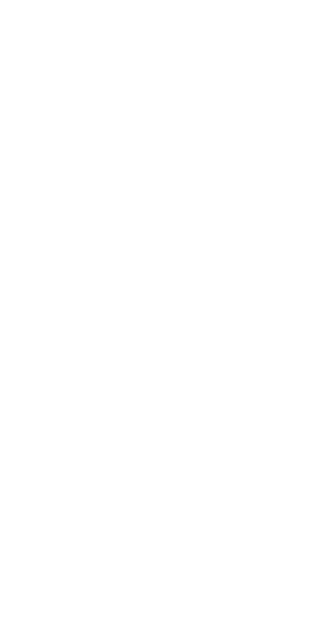 scroll, scrollTop: 0, scrollLeft: 0, axis: both 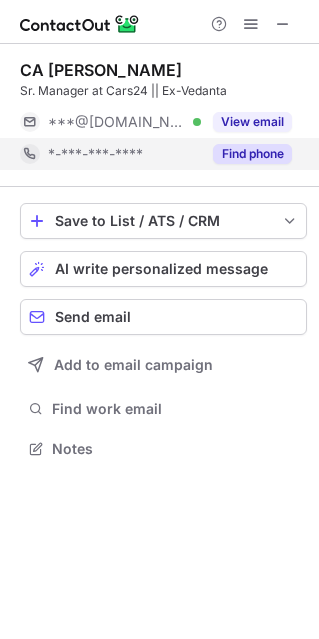 click on "Find phone" at bounding box center [246, 154] 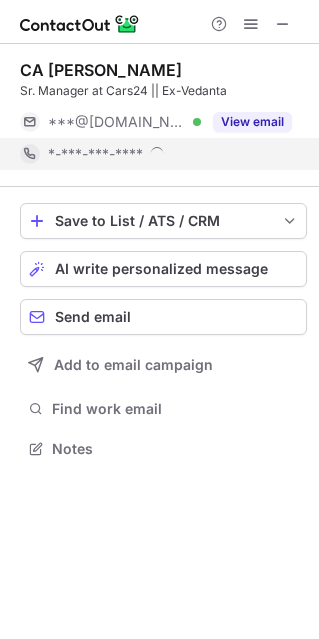 click on "*-***-***-****" at bounding box center (156, 154) 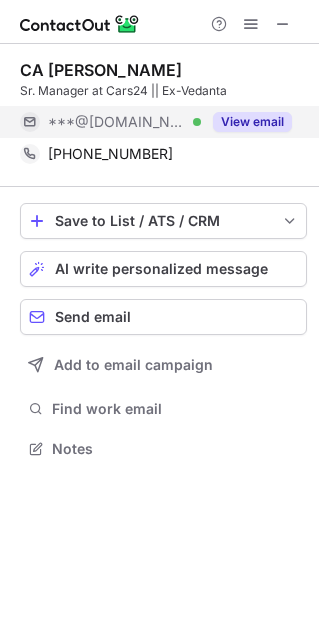 click on "View email" at bounding box center [252, 122] 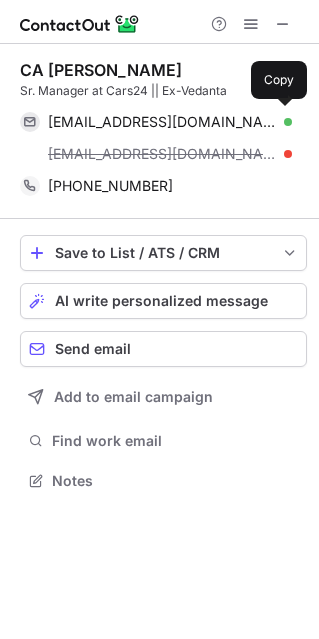 scroll, scrollTop: 10, scrollLeft: 10, axis: both 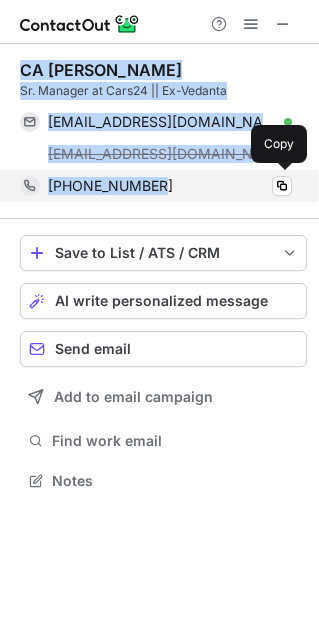 drag, startPoint x: 15, startPoint y: 66, endPoint x: 171, endPoint y: 182, distance: 194.40164 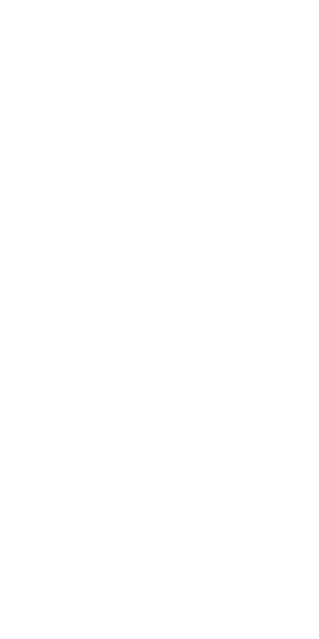 scroll, scrollTop: 0, scrollLeft: 0, axis: both 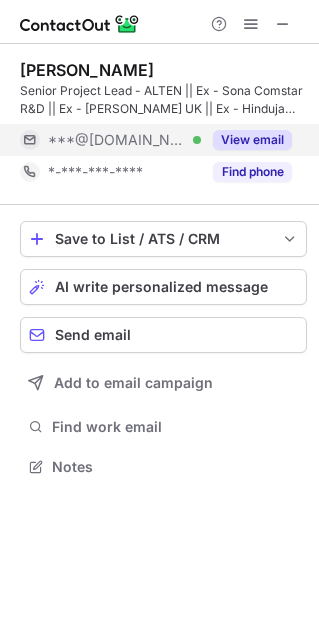 click on "View email" at bounding box center [252, 140] 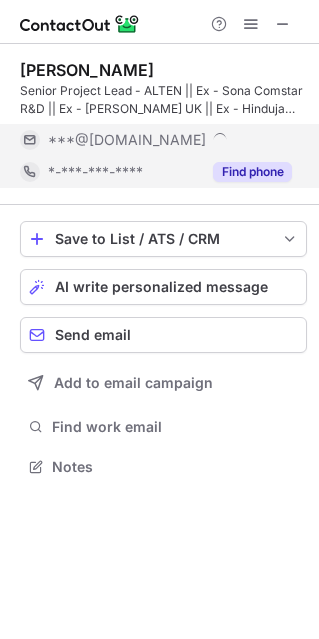 scroll, scrollTop: 10, scrollLeft: 10, axis: both 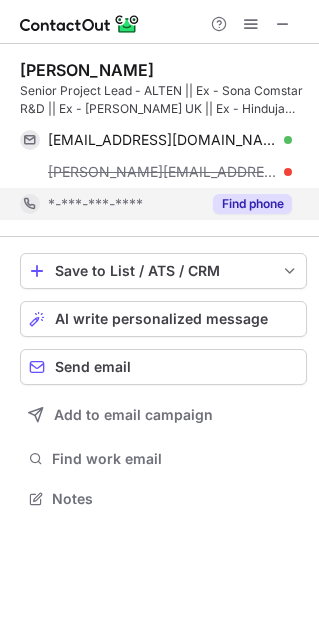 click on "shibu.s@alten.com" at bounding box center [170, 172] 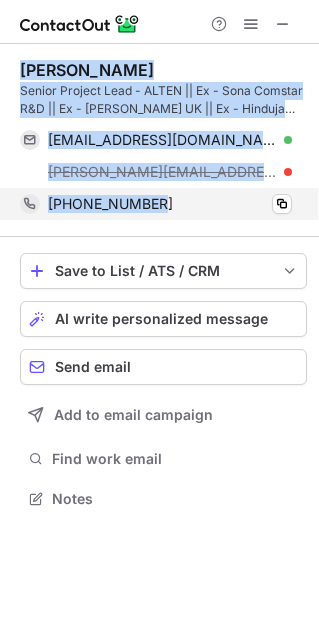 drag, startPoint x: 17, startPoint y: 68, endPoint x: 184, endPoint y: 202, distance: 214.11446 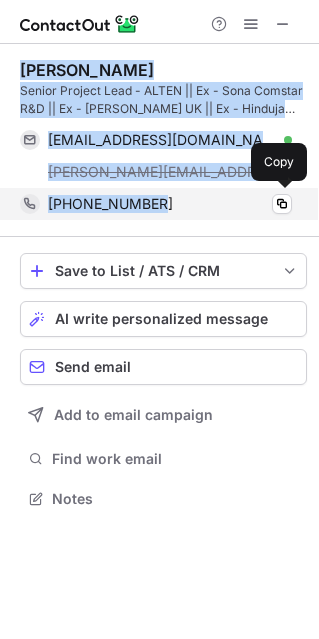 copy on "Shibu Anand S Senior Project Lead - ALTEN || Ex - Sona Comstar R&D || Ex - Ricardo Plc UK || Ex - Hinduja Tech || Ex - Simpson || Ex - SMIL R&D || Ex - Tata Comm || Google, Scrum & PMI Certified Project Manager✅ || MBA, PGDM, BE 🎓 shibuanandrocker@gmail.com Verified Send email Copy shibu.s@alten.com +919003337421" 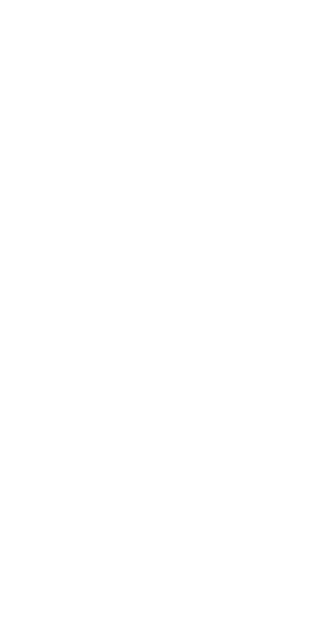 scroll, scrollTop: 0, scrollLeft: 0, axis: both 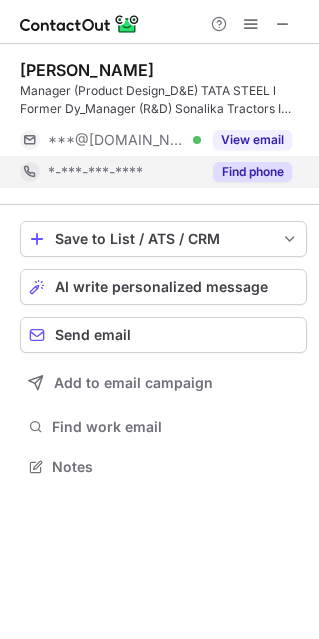click on "Find phone" at bounding box center [252, 172] 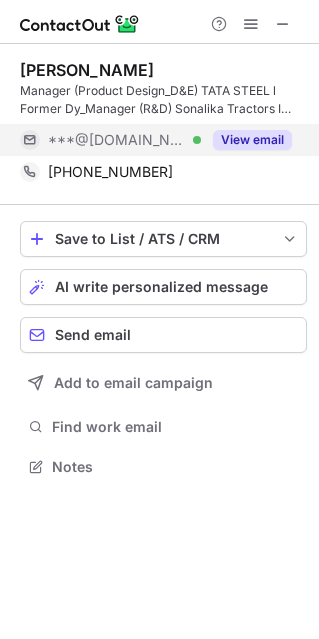 click on "View email" at bounding box center (252, 140) 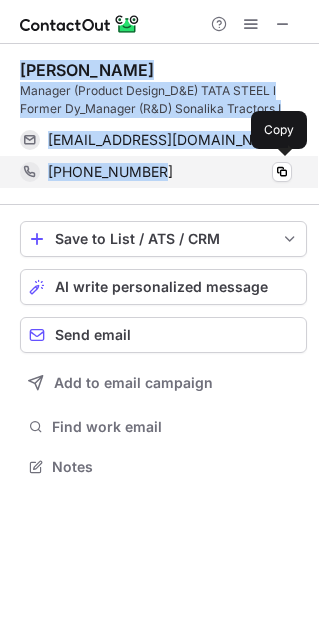 drag, startPoint x: 0, startPoint y: 63, endPoint x: 157, endPoint y: 169, distance: 189.43336 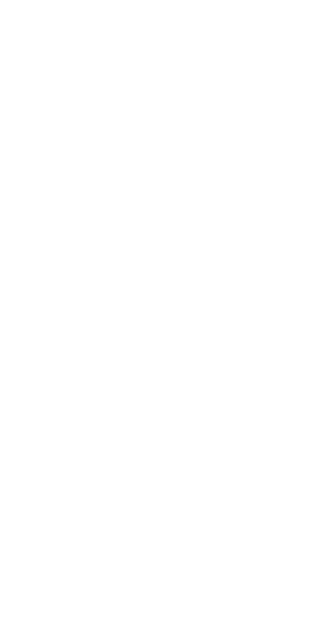 scroll, scrollTop: 0, scrollLeft: 0, axis: both 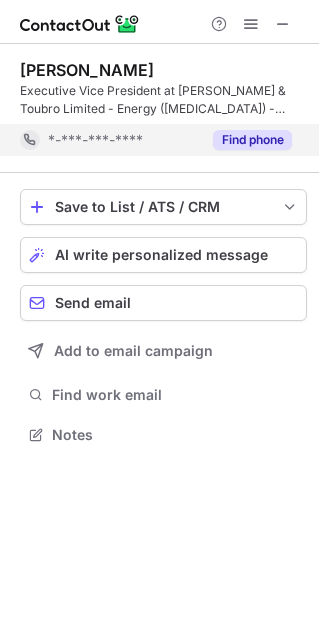 click on "Find phone" at bounding box center [246, 140] 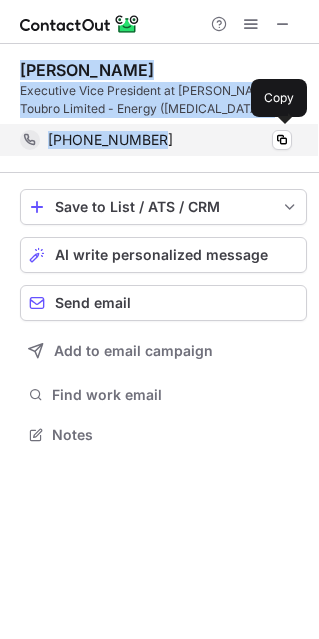 drag, startPoint x: 20, startPoint y: 57, endPoint x: 195, endPoint y: 141, distance: 194.11595 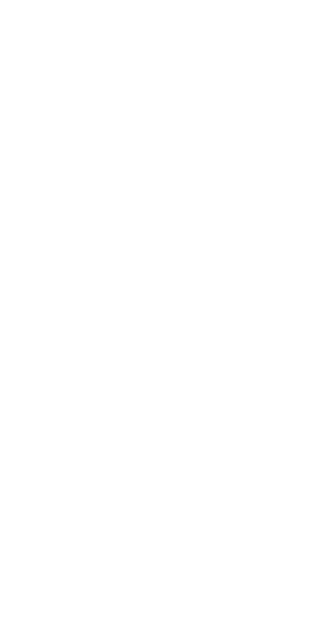 scroll, scrollTop: 0, scrollLeft: 0, axis: both 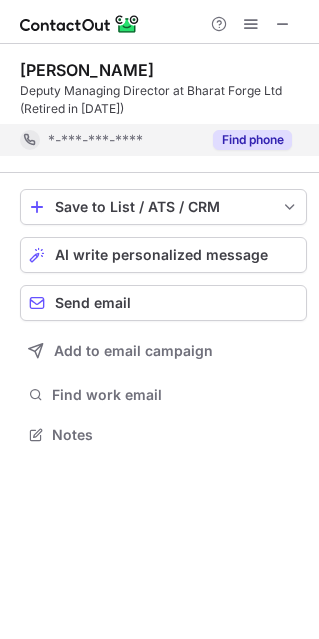 click on "Find phone" at bounding box center [252, 140] 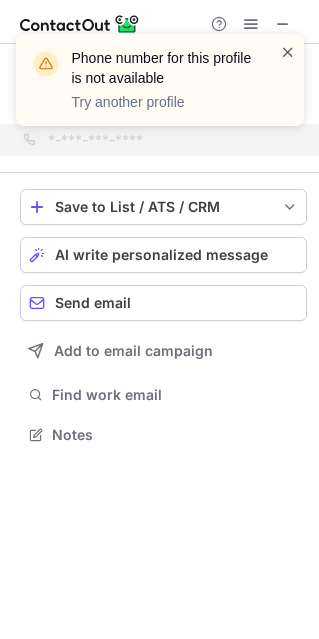 click at bounding box center [288, 52] 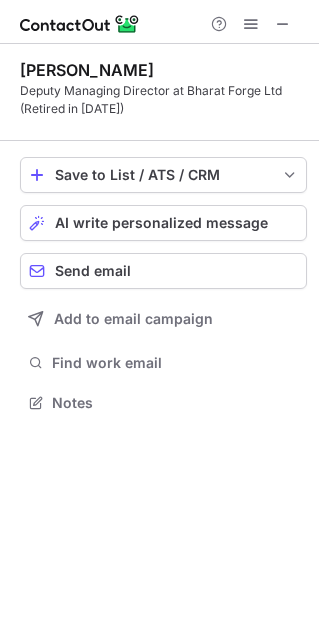 scroll, scrollTop: 389, scrollLeft: 319, axis: both 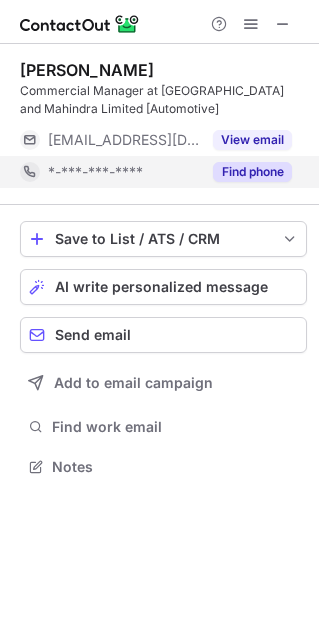 click on "Find phone" at bounding box center (252, 172) 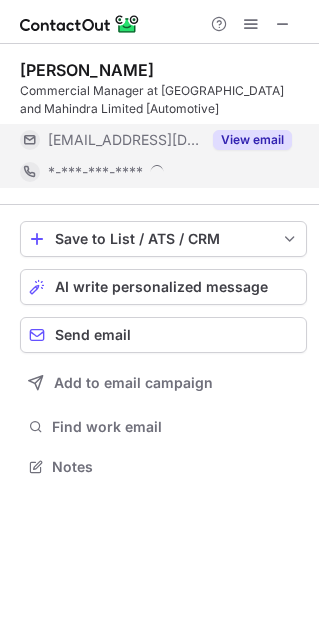click on "View email" at bounding box center (252, 140) 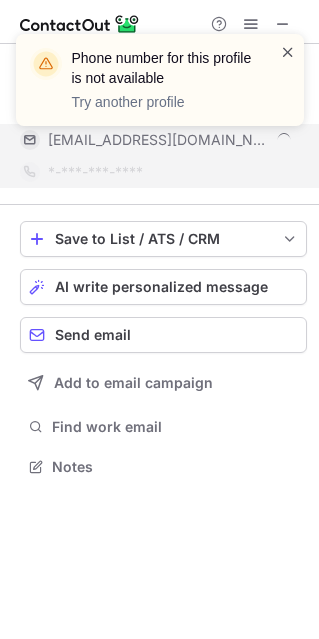 click at bounding box center (288, 52) 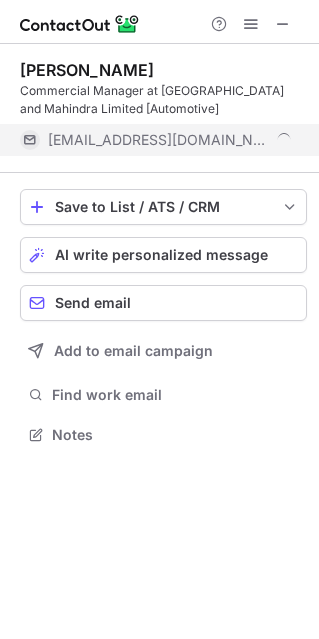 scroll, scrollTop: 420, scrollLeft: 319, axis: both 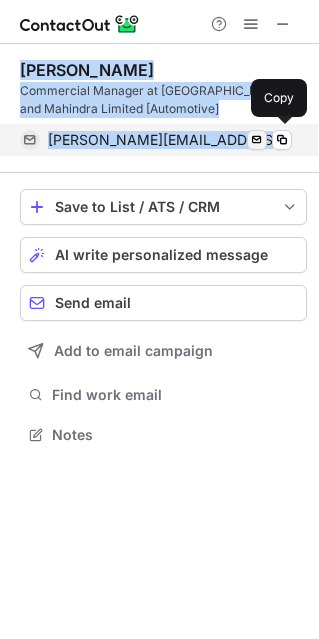 drag, startPoint x: 22, startPoint y: 65, endPoint x: 265, endPoint y: 136, distance: 253.16003 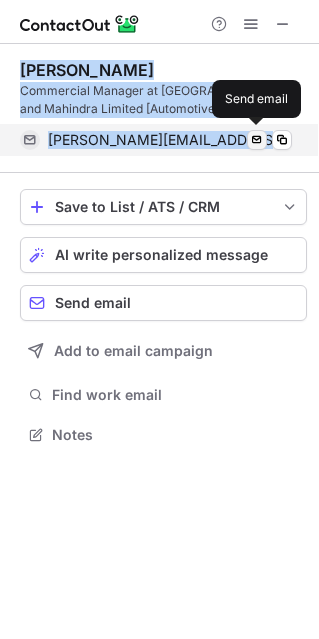 copy on "DAYANIDHI BARIK Commercial Manager at Mahindra and Mahindra Limited [Automotive] dayanidhi@merymolenaar.com" 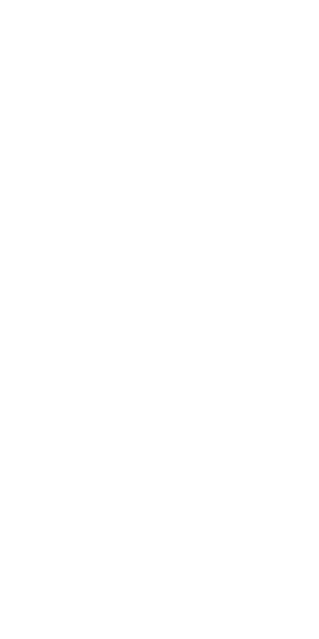 scroll, scrollTop: 0, scrollLeft: 0, axis: both 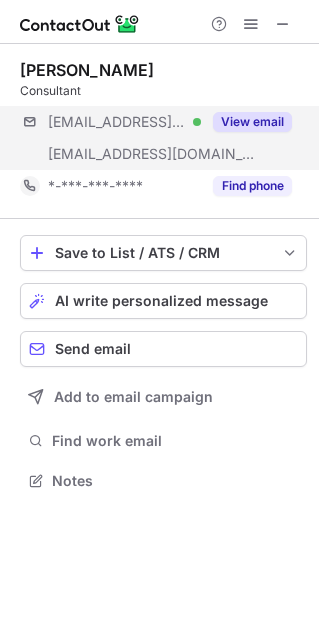 click on "[EMAIL_ADDRESS][DOMAIN_NAME] Verified [EMAIL_ADDRESS][DOMAIN_NAME] View email" at bounding box center [163, 138] 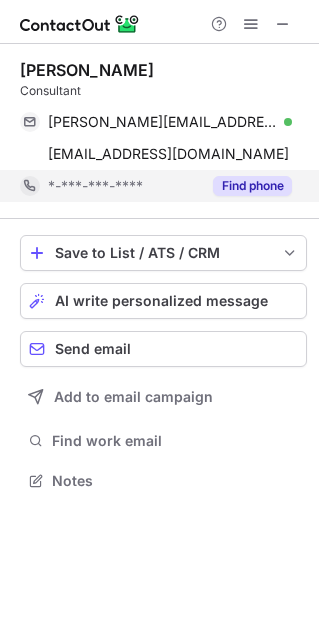 click on "Find phone" at bounding box center [252, 186] 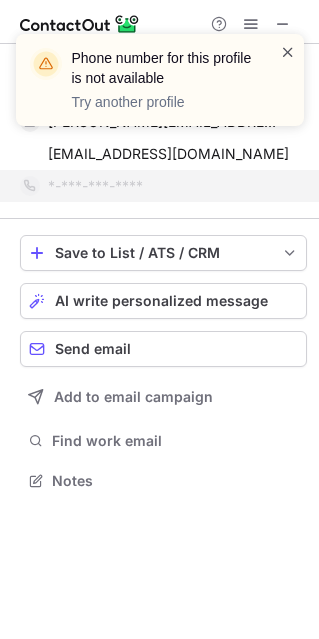 click at bounding box center (288, 52) 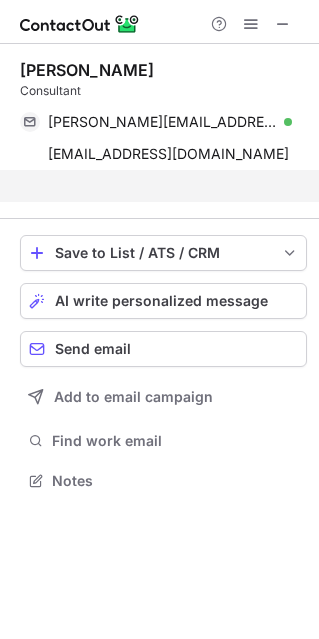 scroll, scrollTop: 434, scrollLeft: 319, axis: both 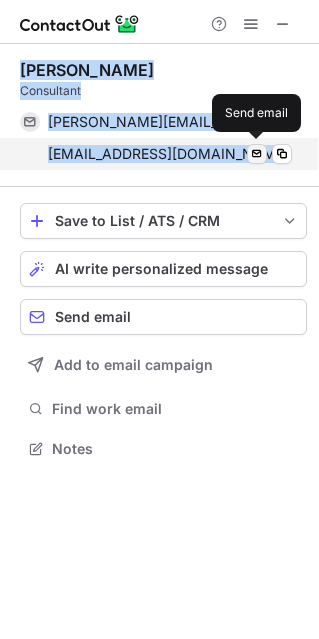 drag, startPoint x: 16, startPoint y: 64, endPoint x: 264, endPoint y: 148, distance: 261.83966 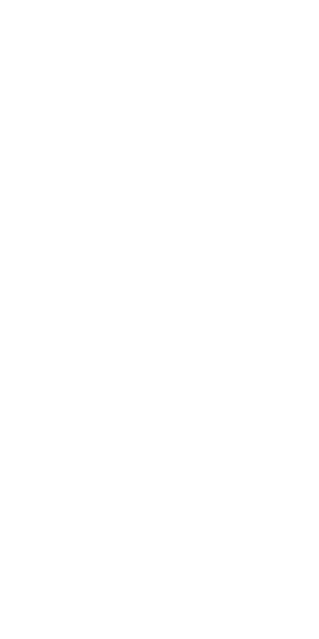scroll, scrollTop: 0, scrollLeft: 0, axis: both 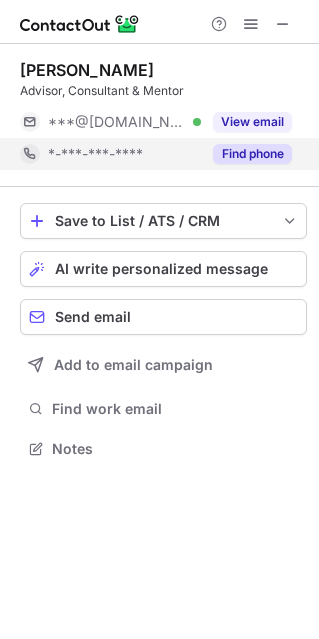 click on "Find phone" at bounding box center (252, 154) 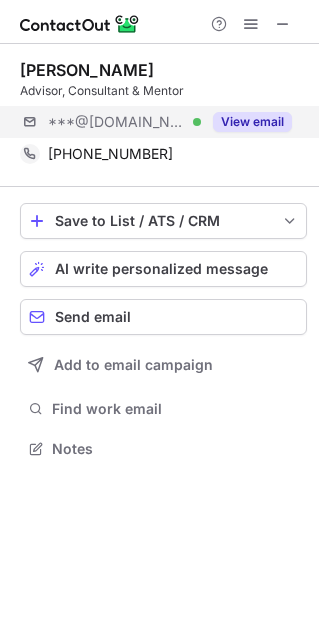 click on "***@[DOMAIN_NAME] Verified View email" at bounding box center [163, 122] 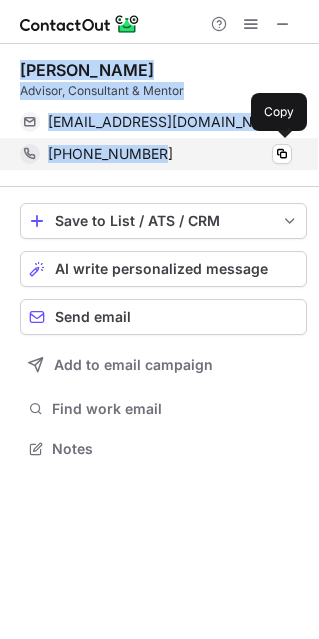 drag, startPoint x: 15, startPoint y: 63, endPoint x: 180, endPoint y: 163, distance: 192.93782 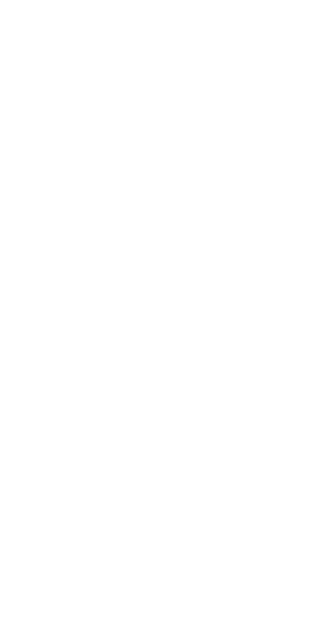 scroll, scrollTop: 0, scrollLeft: 0, axis: both 